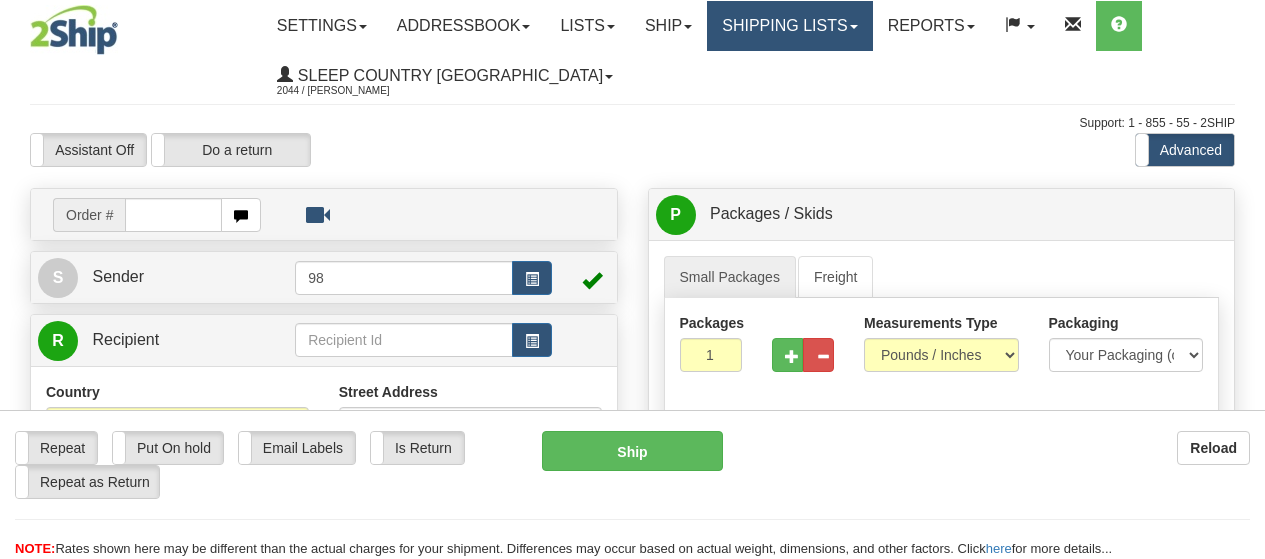 scroll, scrollTop: 0, scrollLeft: 0, axis: both 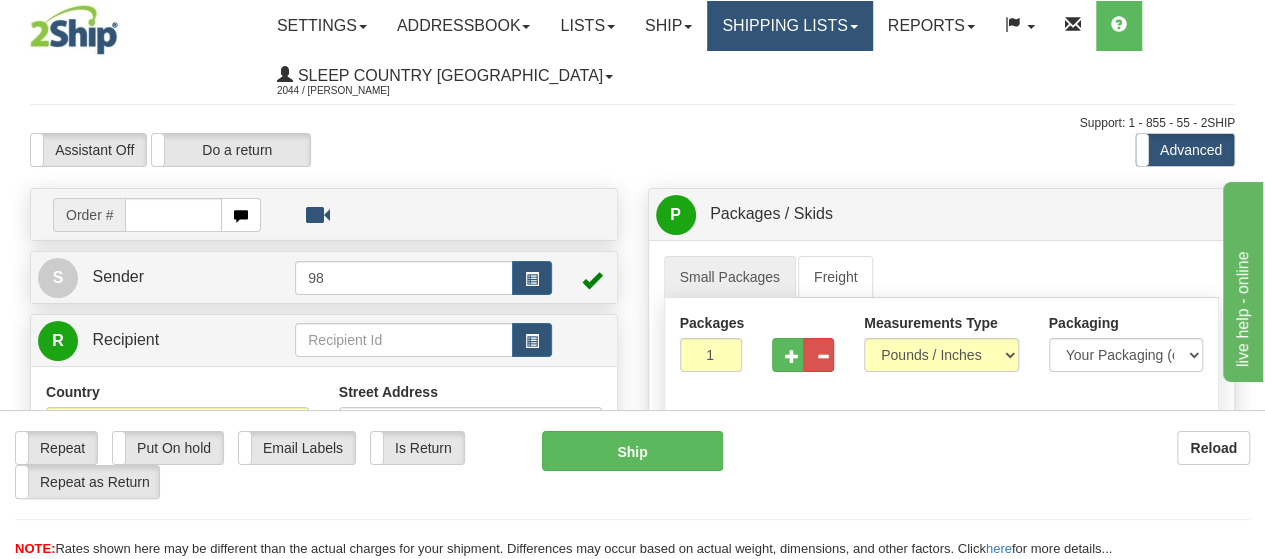 click on "Shipping lists" at bounding box center [789, 26] 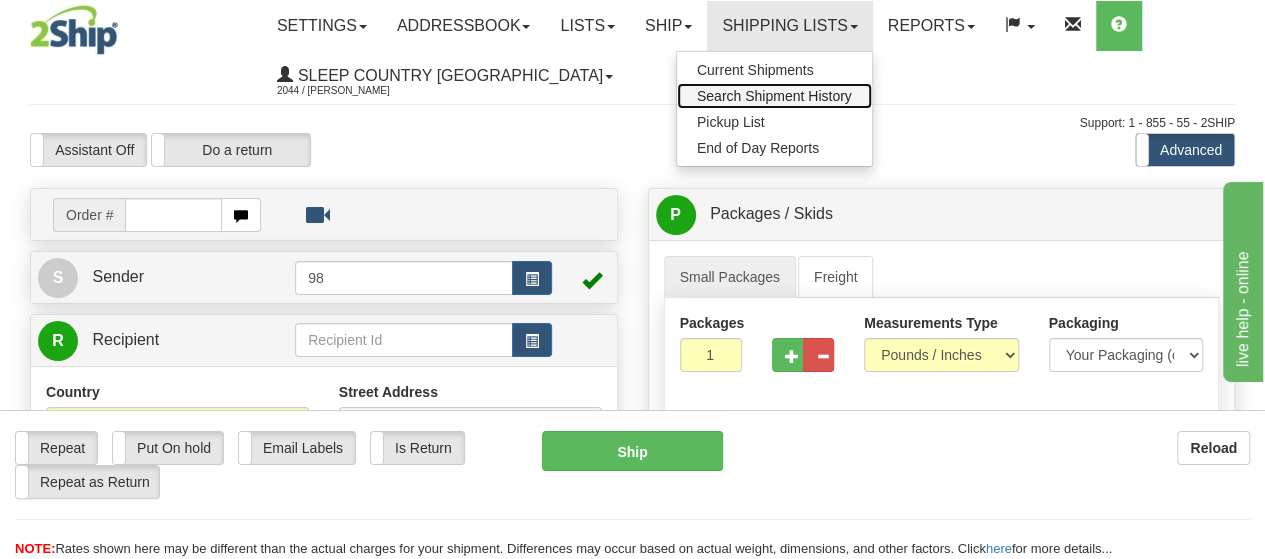 click on "Search Shipment History" at bounding box center (774, 96) 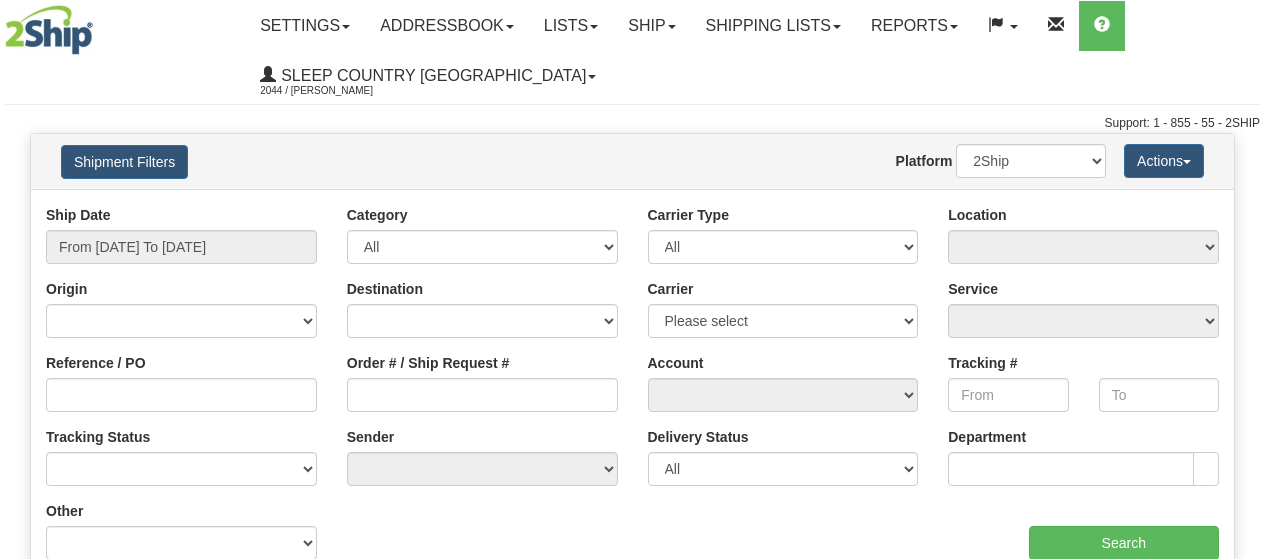 scroll, scrollTop: 0, scrollLeft: 0, axis: both 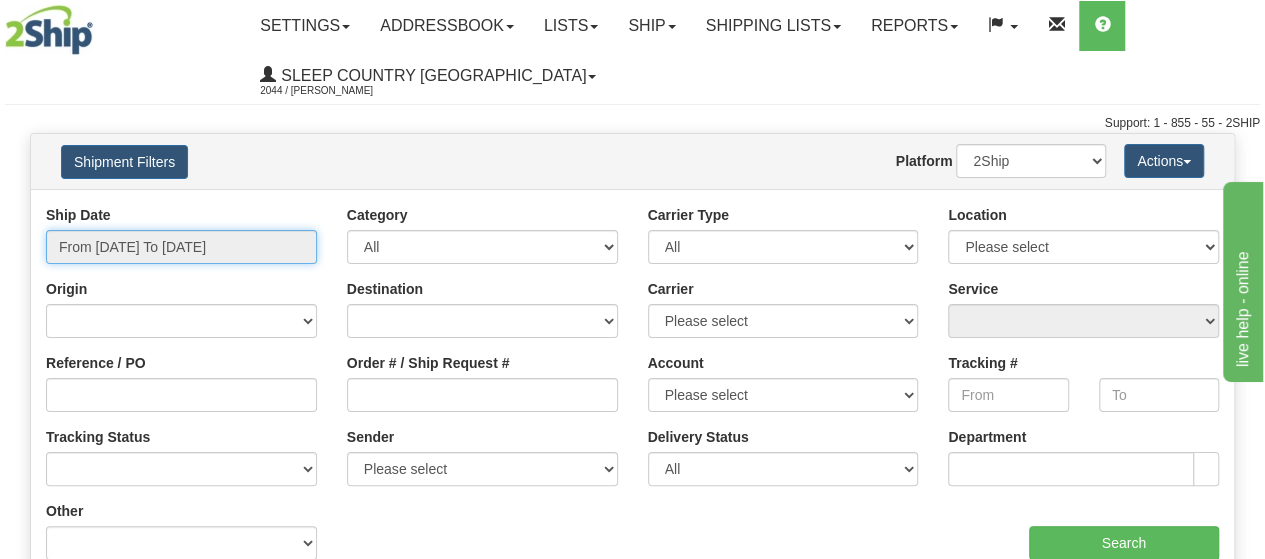 click on "From [DATE] To [DATE]" at bounding box center (181, 247) 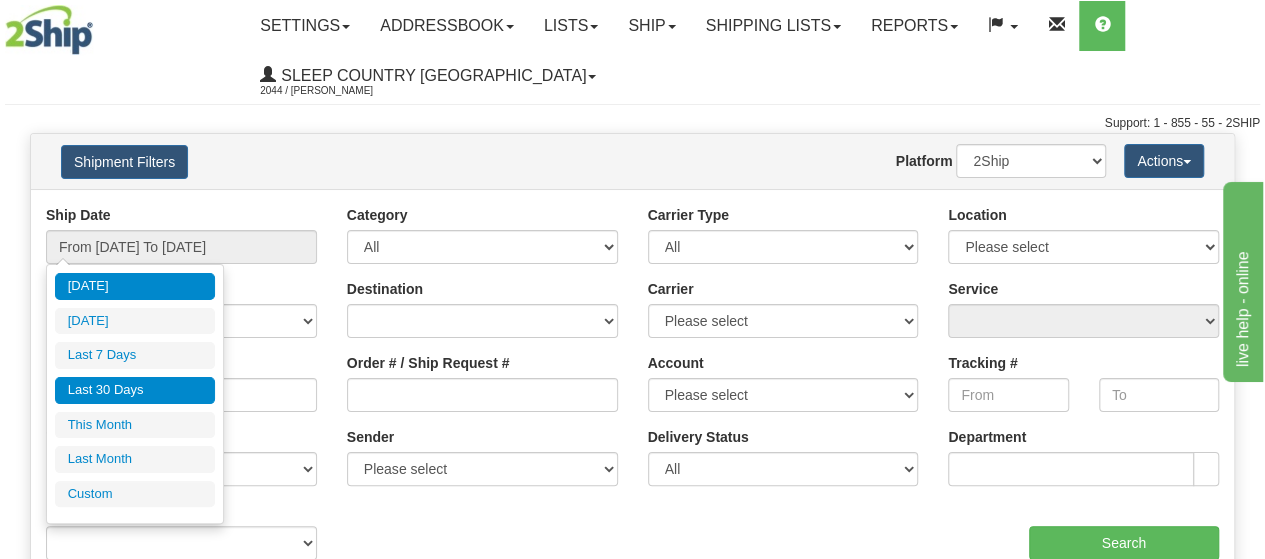 drag, startPoint x: 164, startPoint y: 378, endPoint x: 429, endPoint y: 397, distance: 265.68027 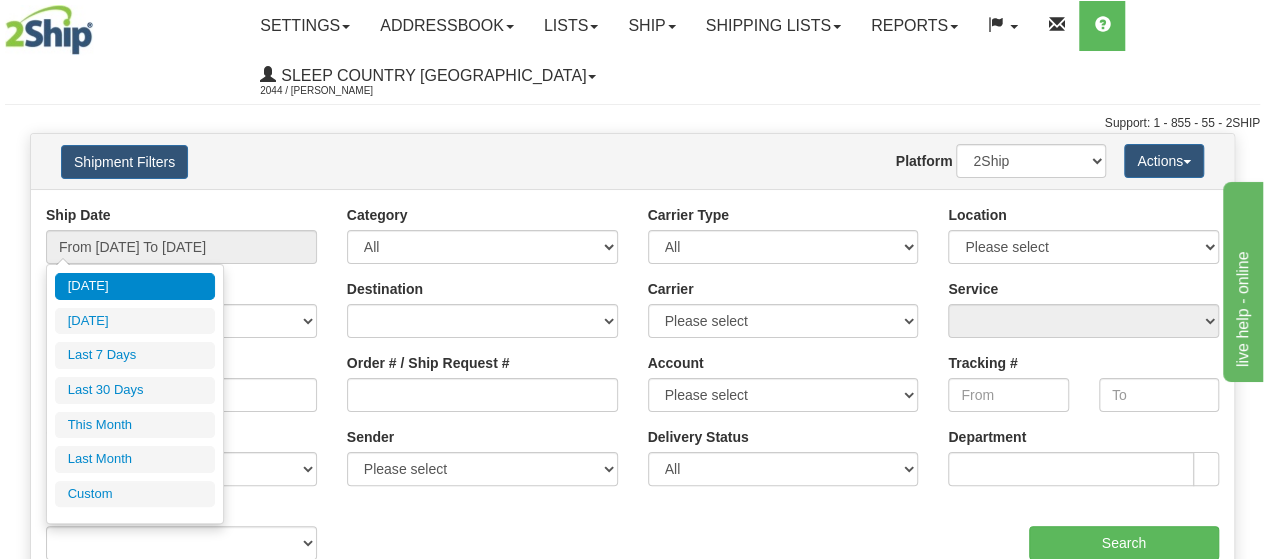 click on "Last 30 Days" at bounding box center (135, 390) 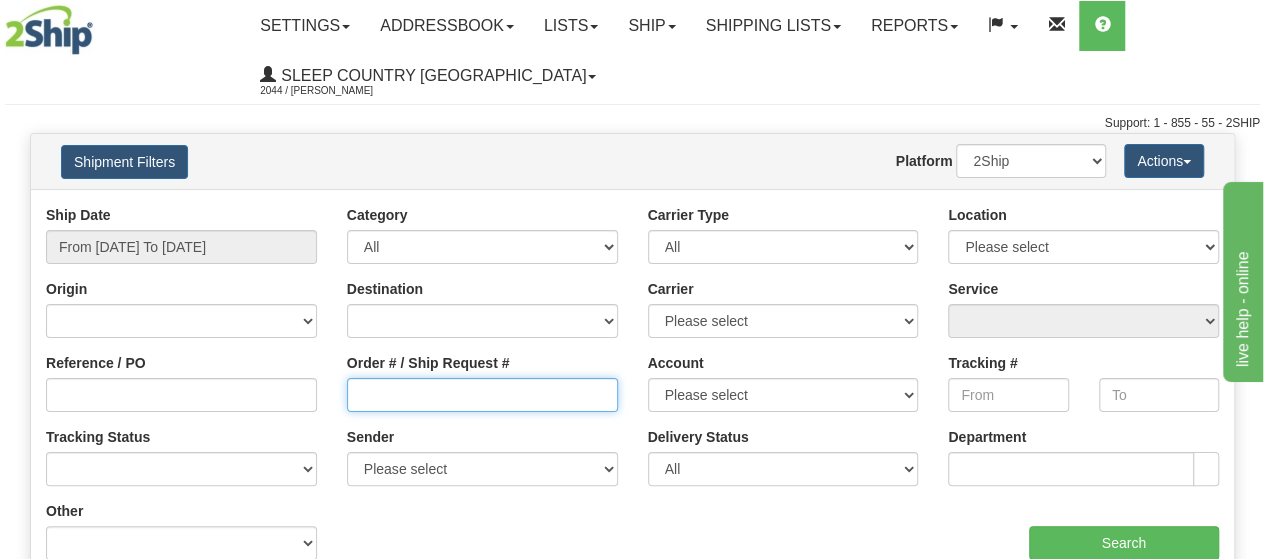 click on "Order # / Ship Request #" at bounding box center [482, 395] 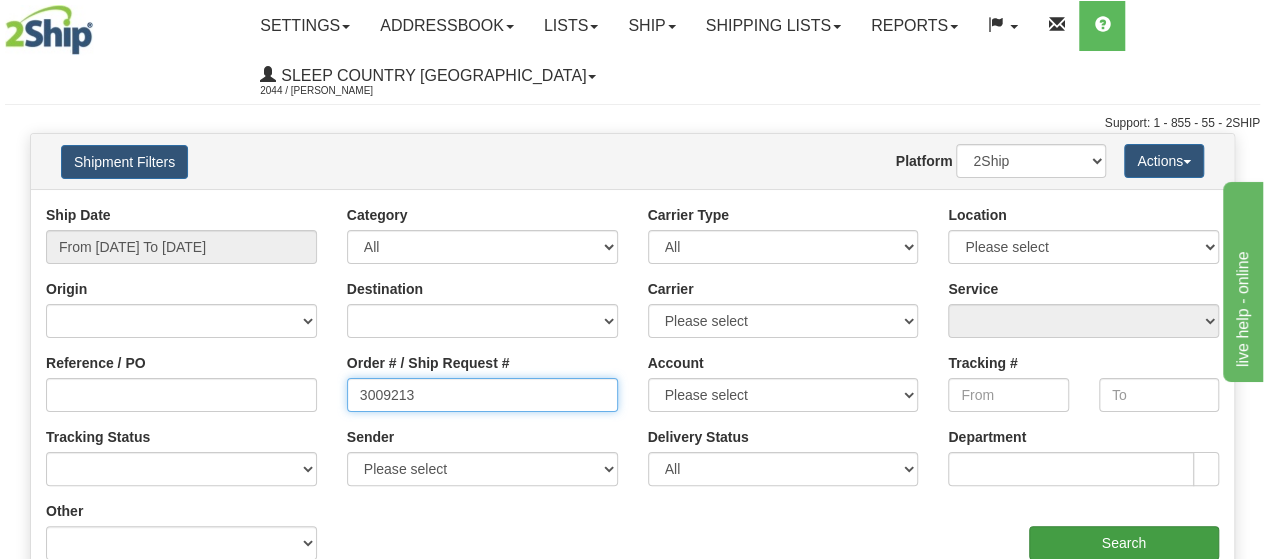 type on "3009213" 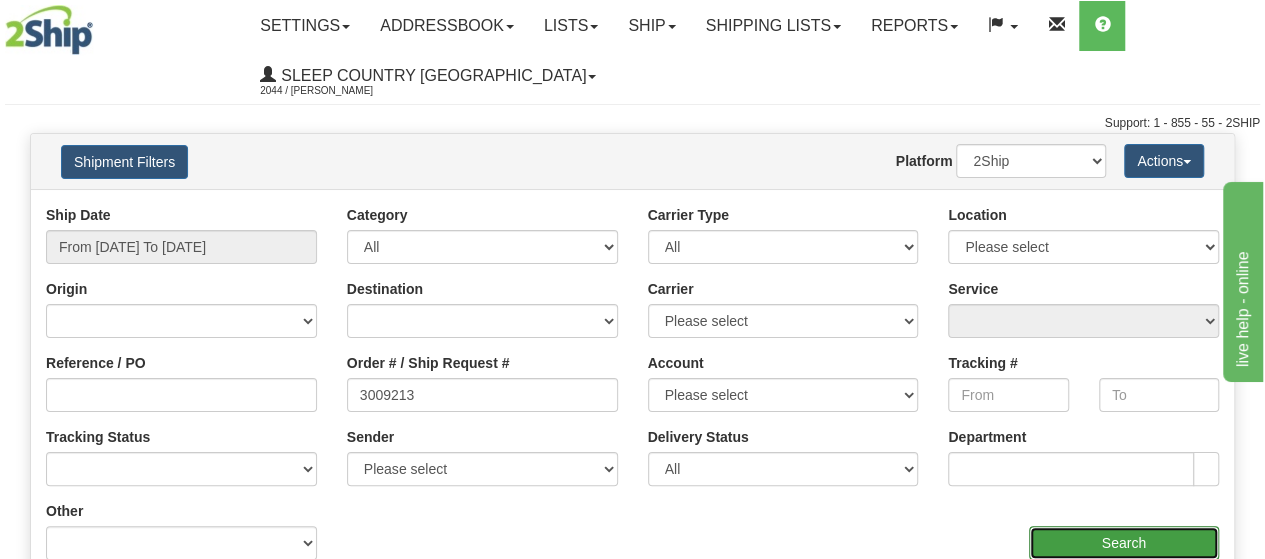 click on "Search" at bounding box center [1124, 543] 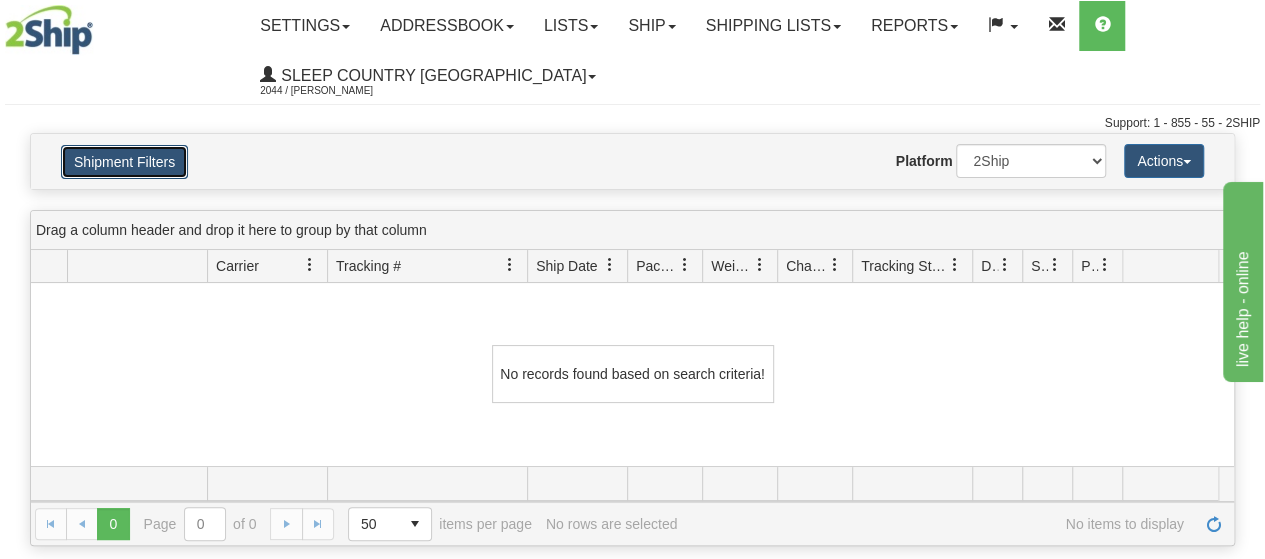 click on "Shipment Filters" at bounding box center [124, 162] 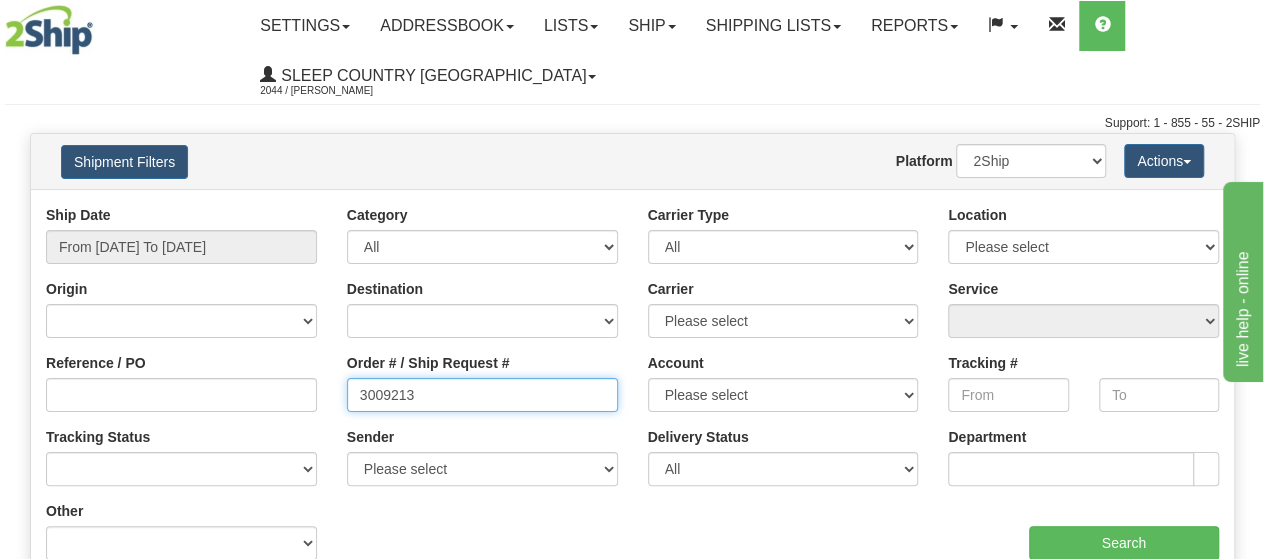 drag, startPoint x: 290, startPoint y: 377, endPoint x: 310, endPoint y: 377, distance: 20 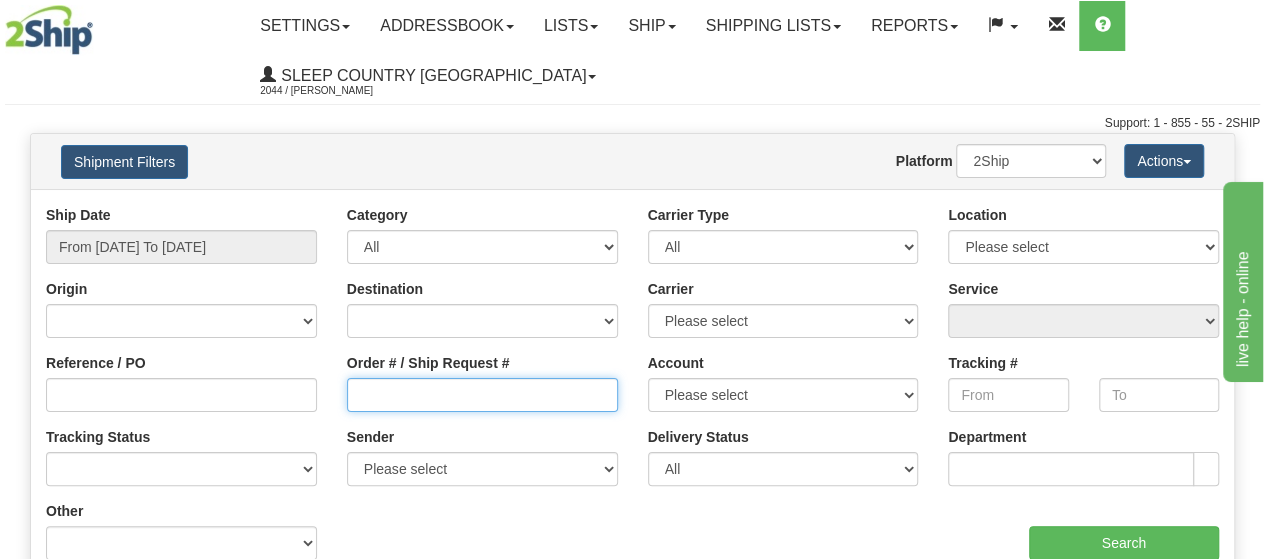 type 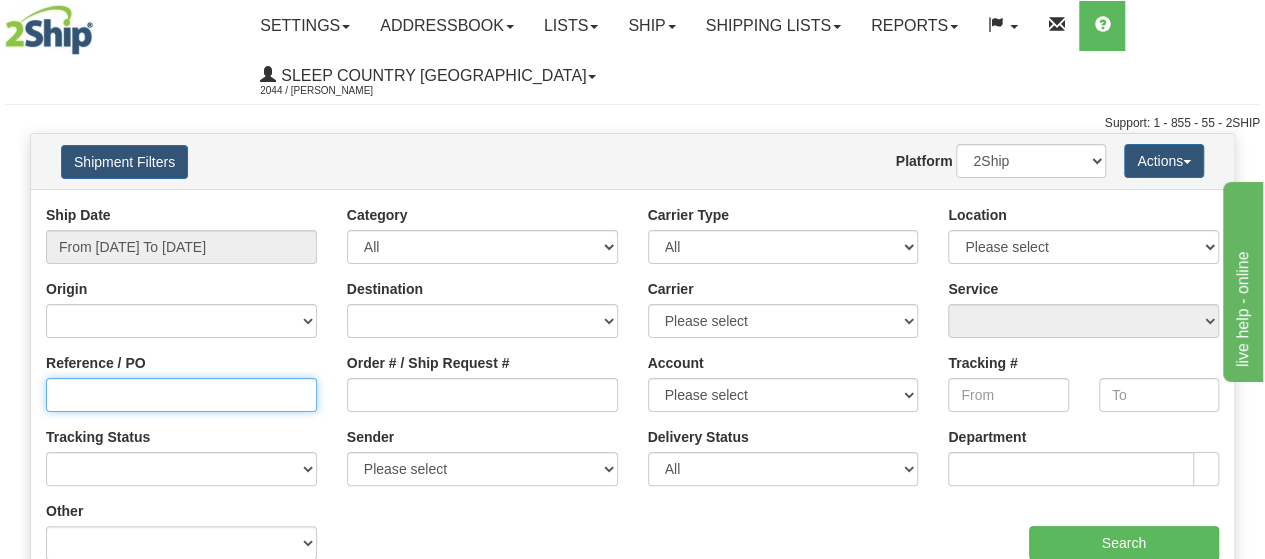 click on "Reference / PO" at bounding box center [181, 395] 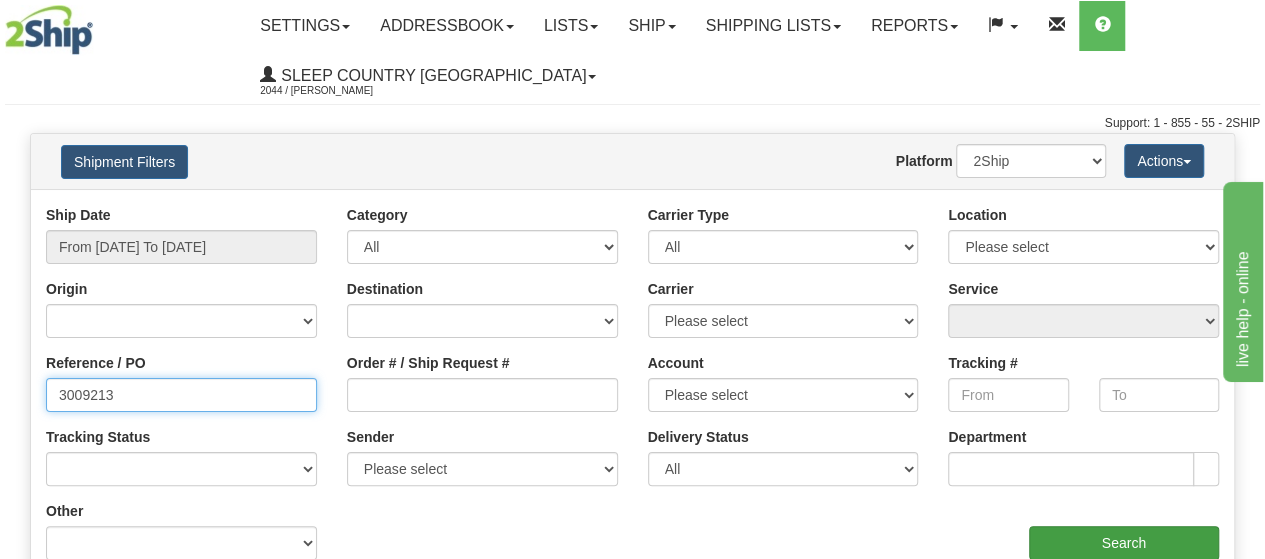 type on "3009213" 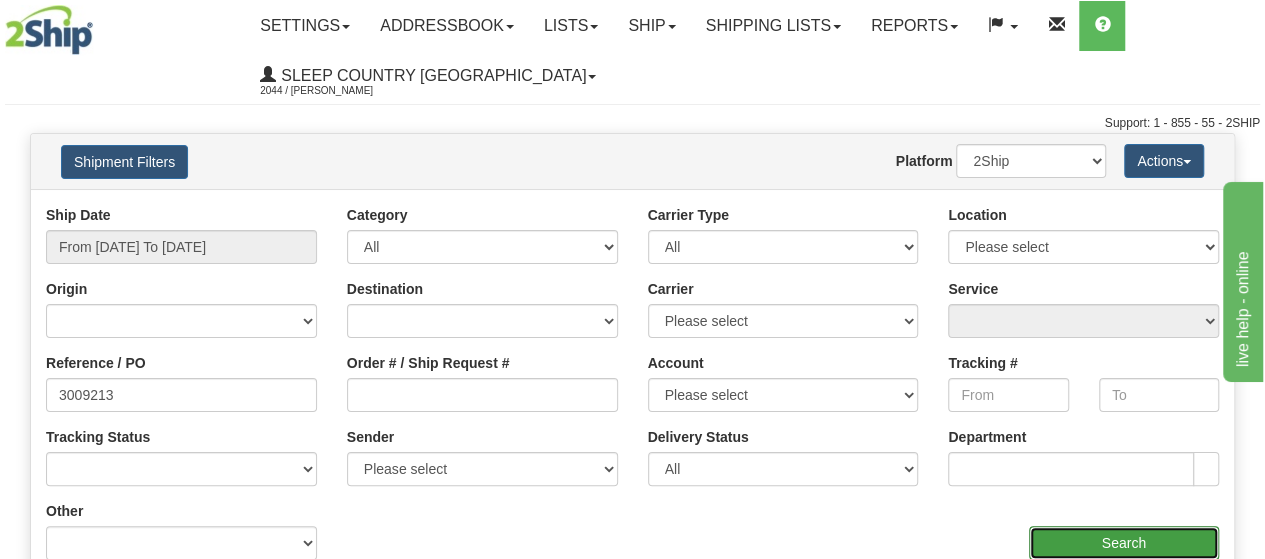 click on "Search" at bounding box center [1124, 543] 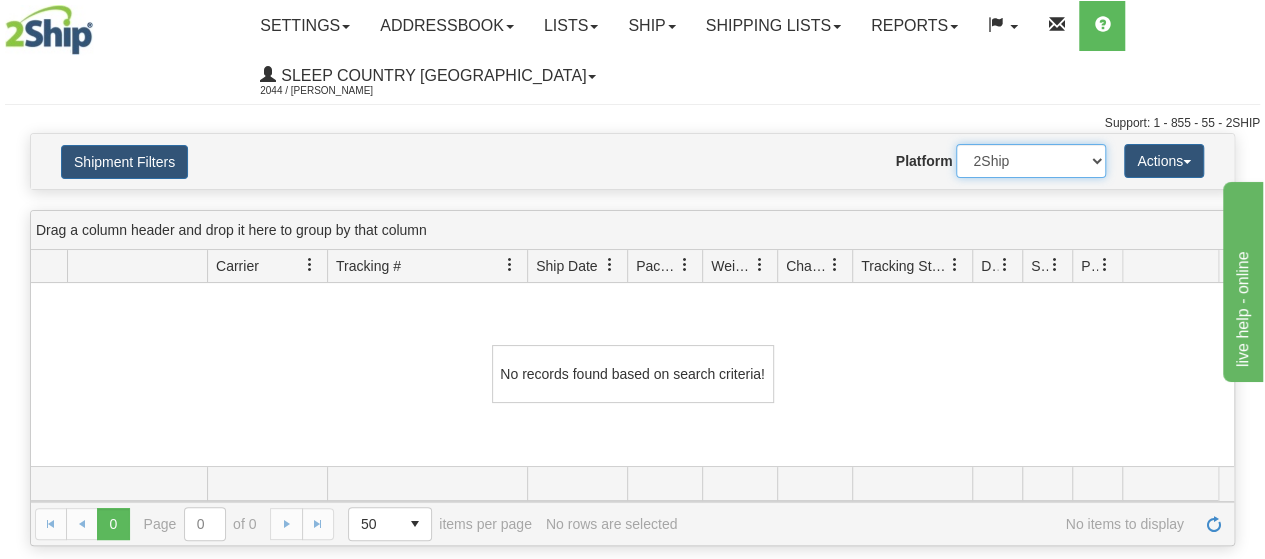 drag, startPoint x: 1065, startPoint y: 165, endPoint x: 1072, endPoint y: 176, distance: 13.038404 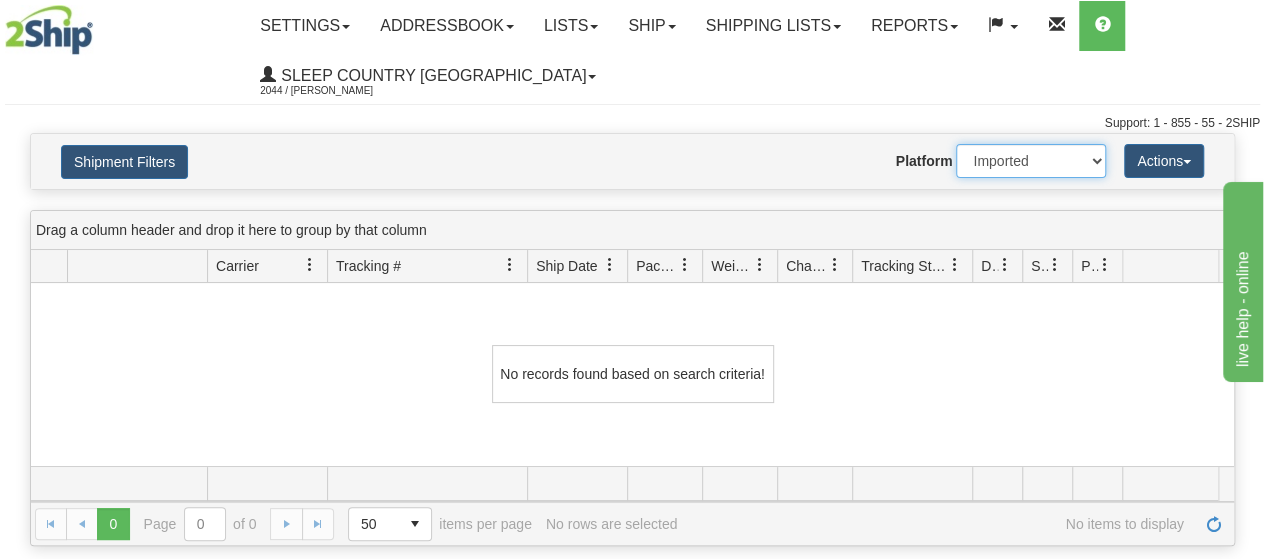 click on "2Ship
Imported" at bounding box center [1031, 161] 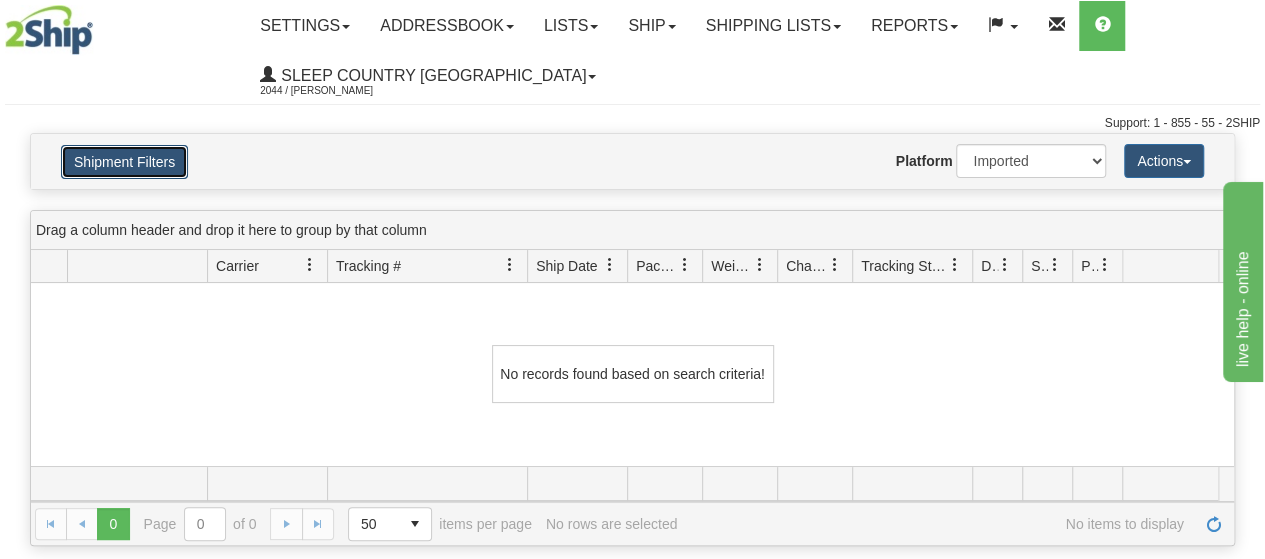 click on "Shipment Filters" at bounding box center [124, 162] 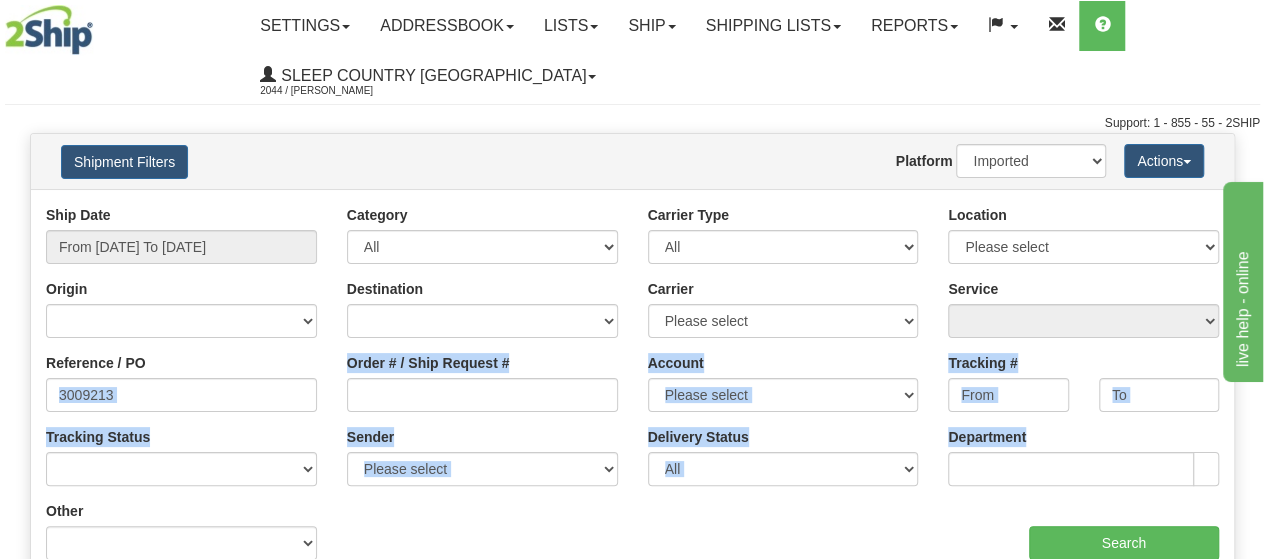 drag, startPoint x: 181, startPoint y: 405, endPoint x: -50, endPoint y: 391, distance: 231.42386 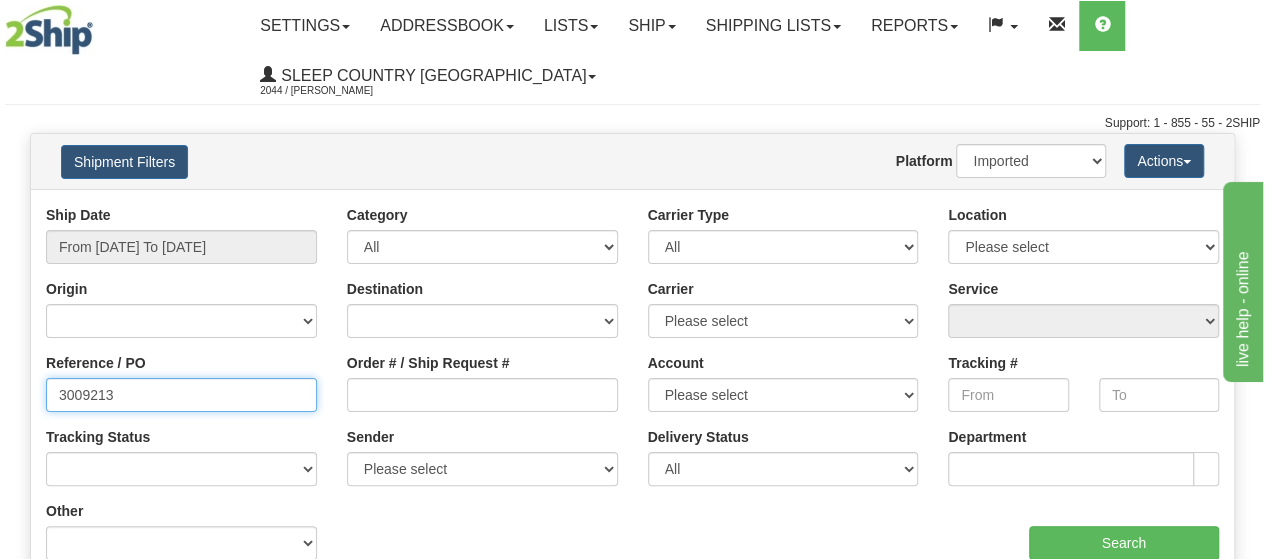 drag, startPoint x: 11, startPoint y: 365, endPoint x: -44, endPoint y: 377, distance: 56.293873 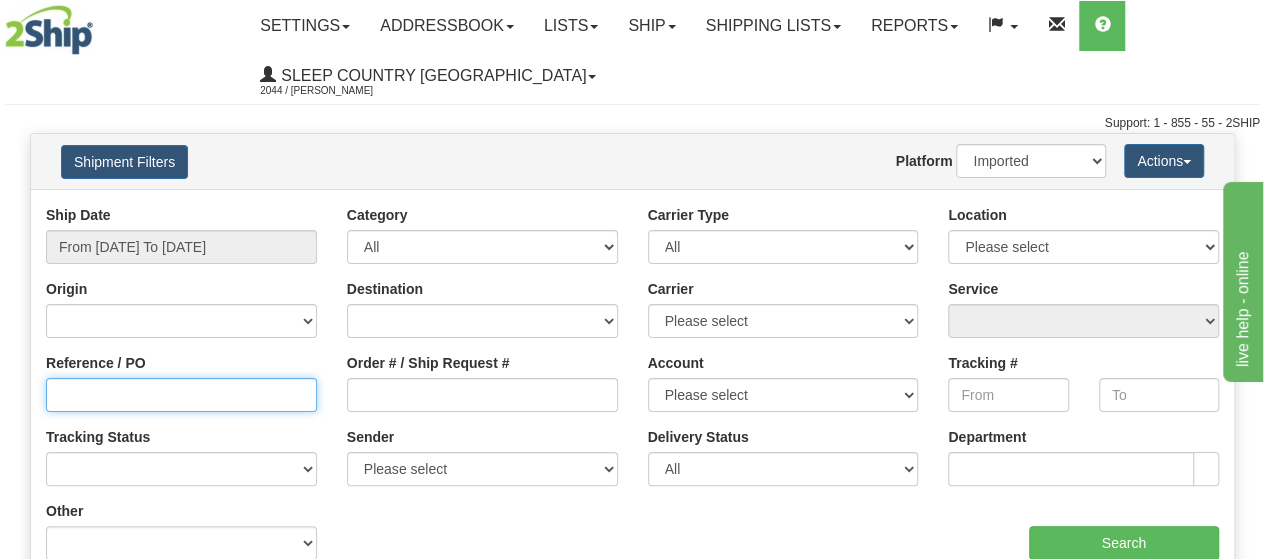 type 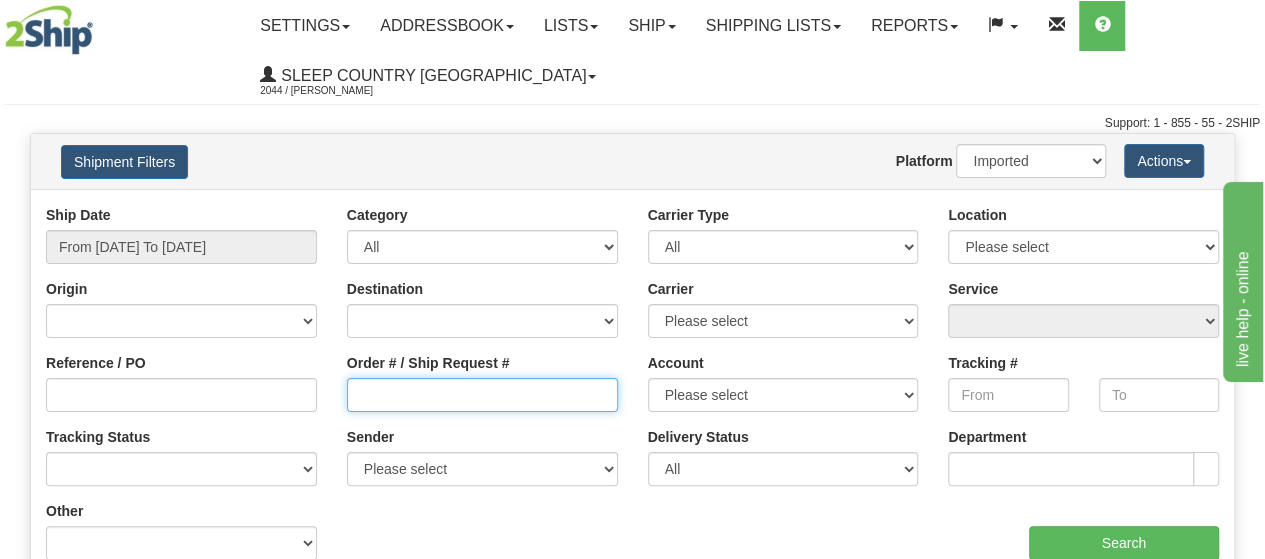 drag, startPoint x: 423, startPoint y: 377, endPoint x: 430, endPoint y: 390, distance: 14.764823 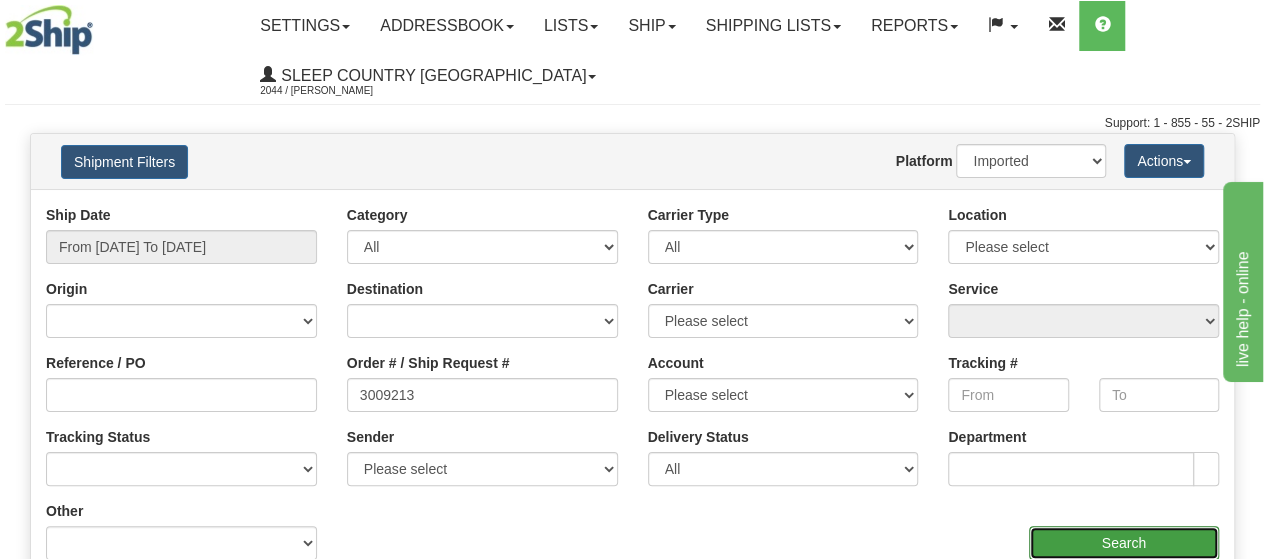 click on "Search" at bounding box center (1124, 543) 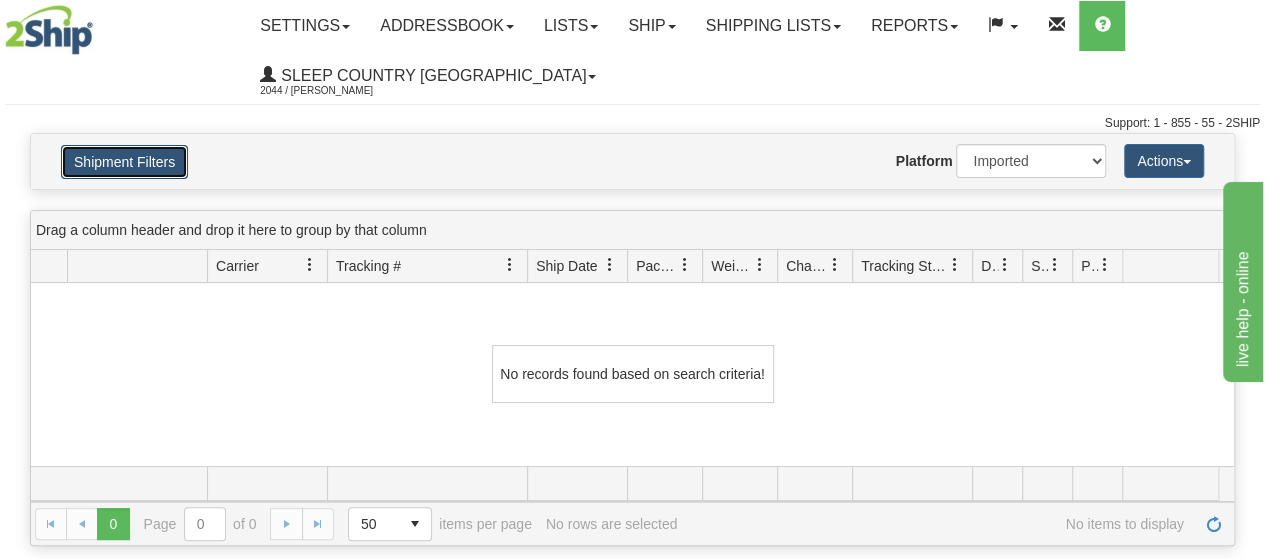 click on "Shipment Filters" at bounding box center (124, 162) 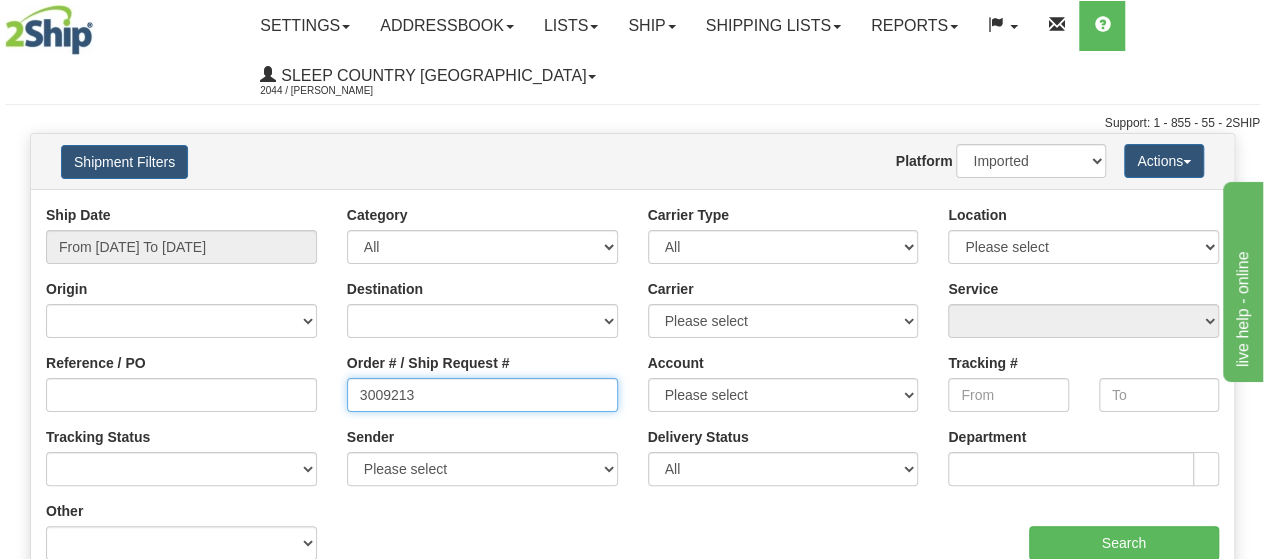 drag, startPoint x: 454, startPoint y: 401, endPoint x: 216, endPoint y: 398, distance: 238.0189 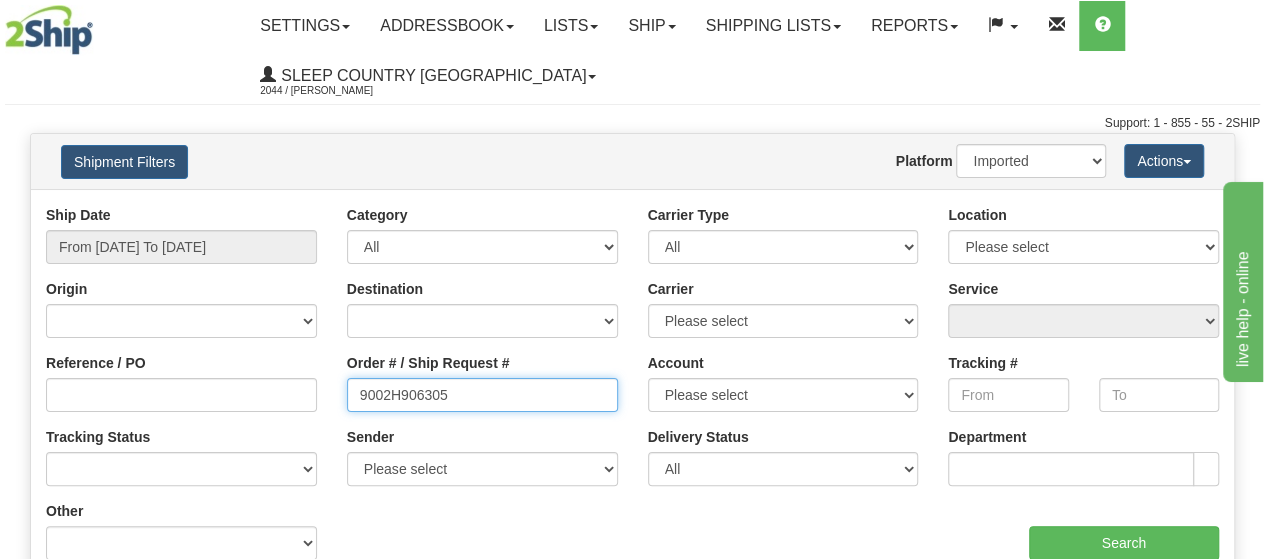 type on "9002H906305" 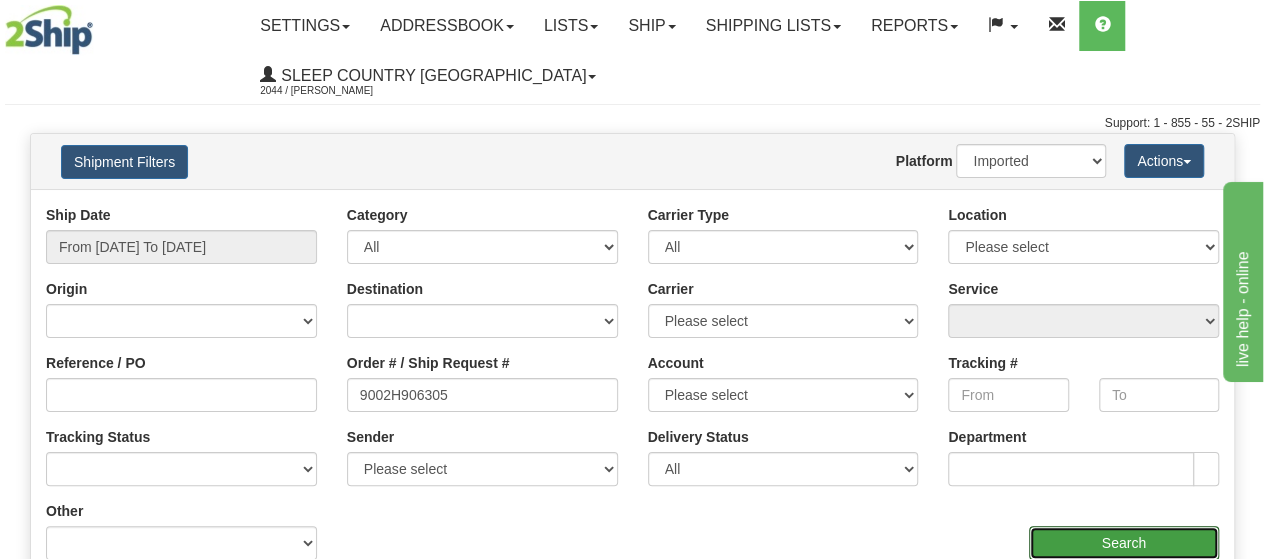 click on "Search" at bounding box center (1124, 543) 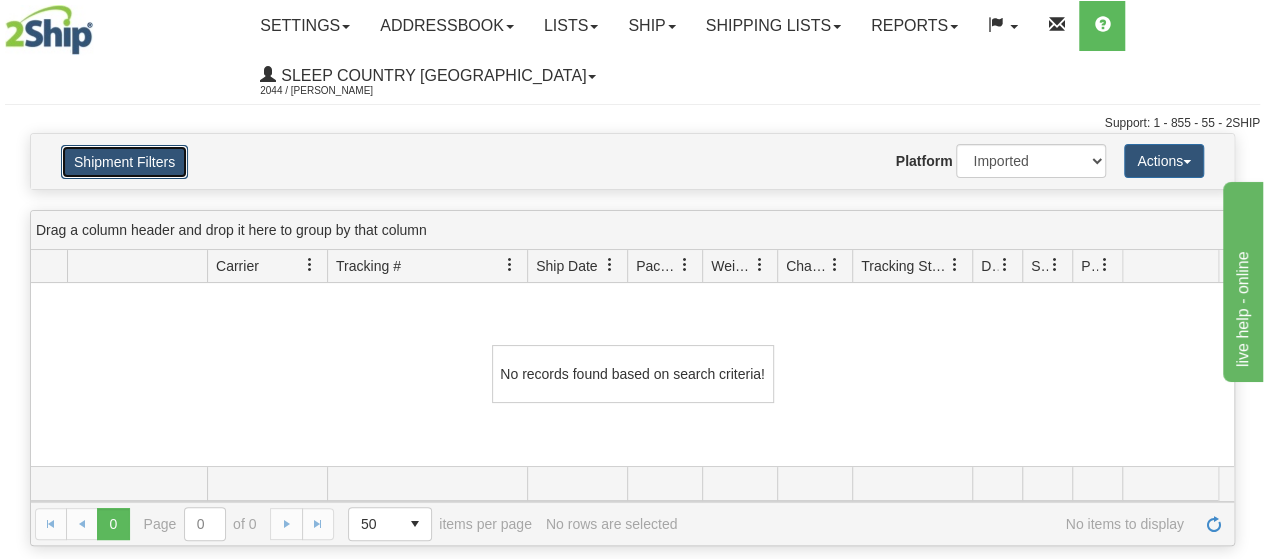 click on "Shipment Filters" at bounding box center (124, 162) 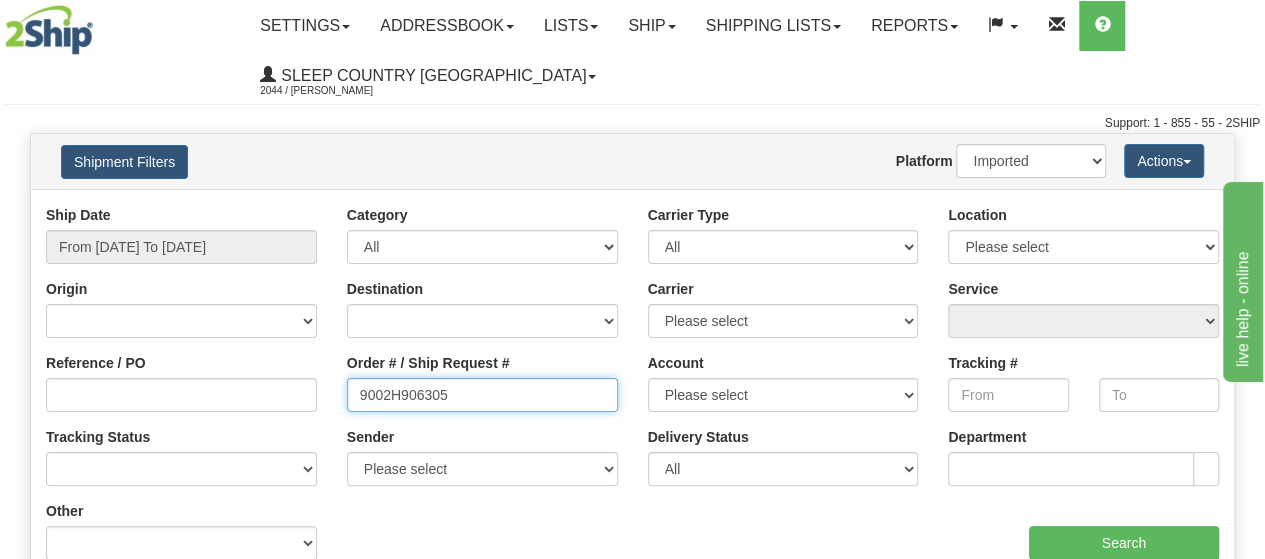 drag, startPoint x: 459, startPoint y: 393, endPoint x: 117, endPoint y: 397, distance: 342.02338 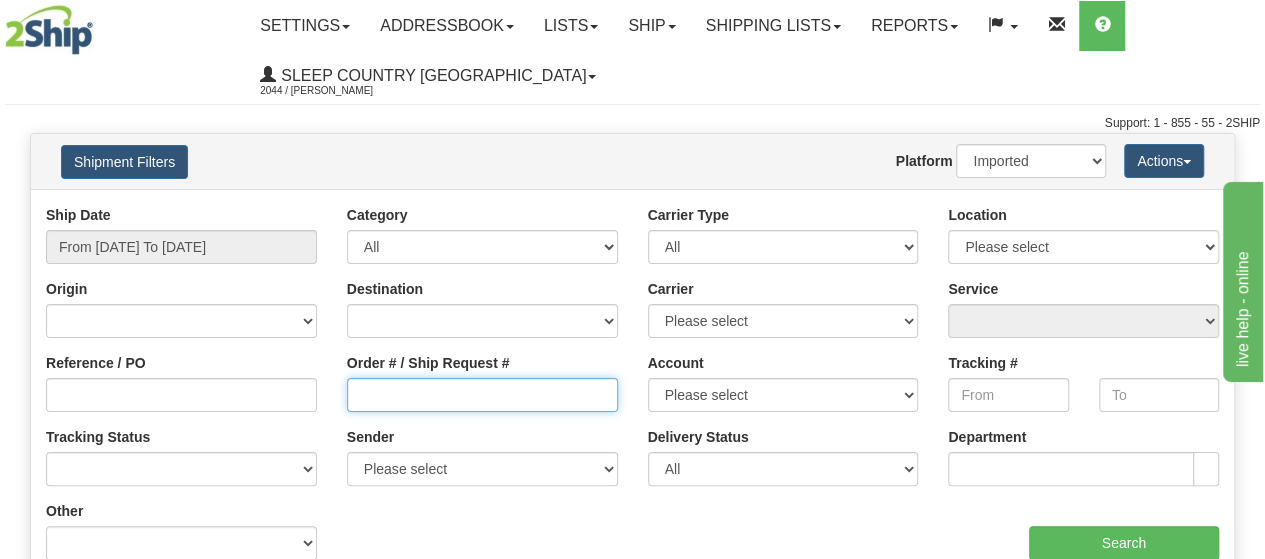 type 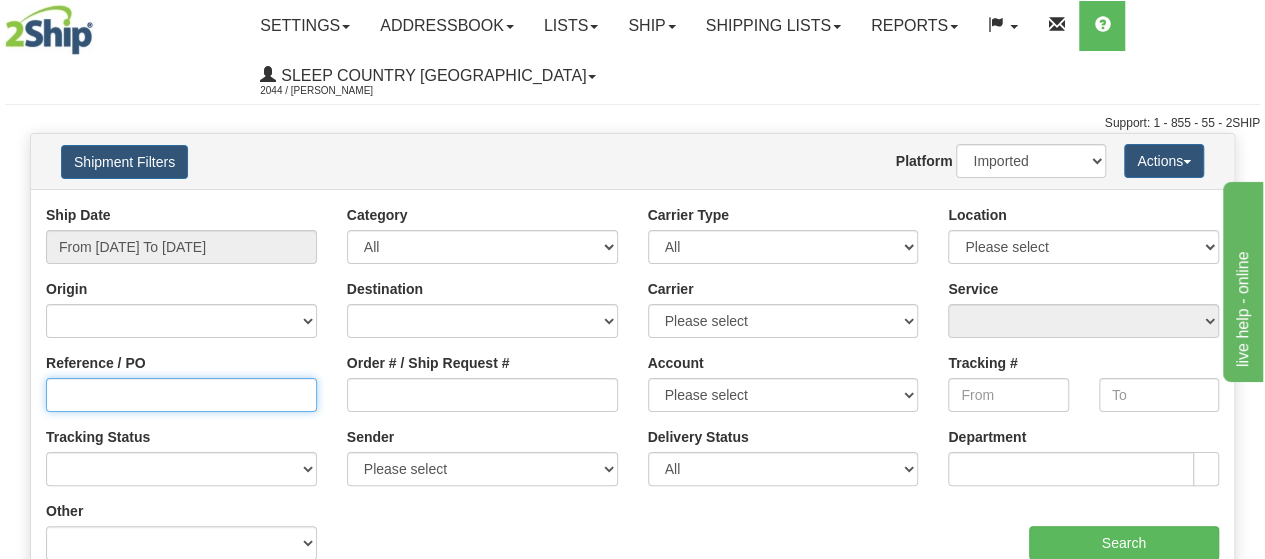 click on "Reference / PO" at bounding box center (181, 395) 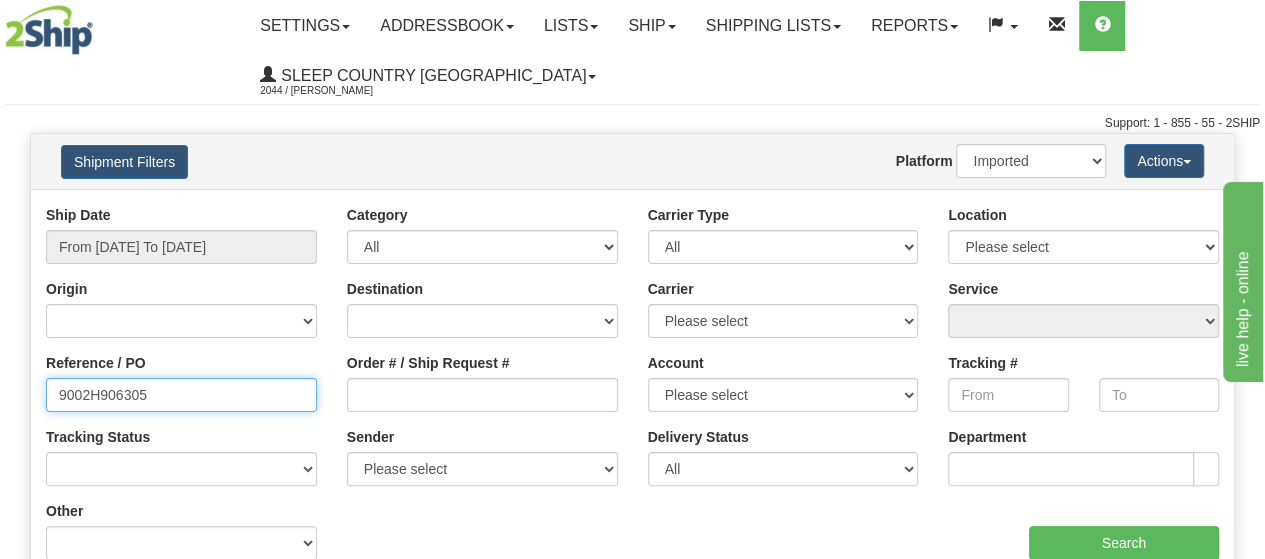 click on "9002H906305" at bounding box center [181, 395] 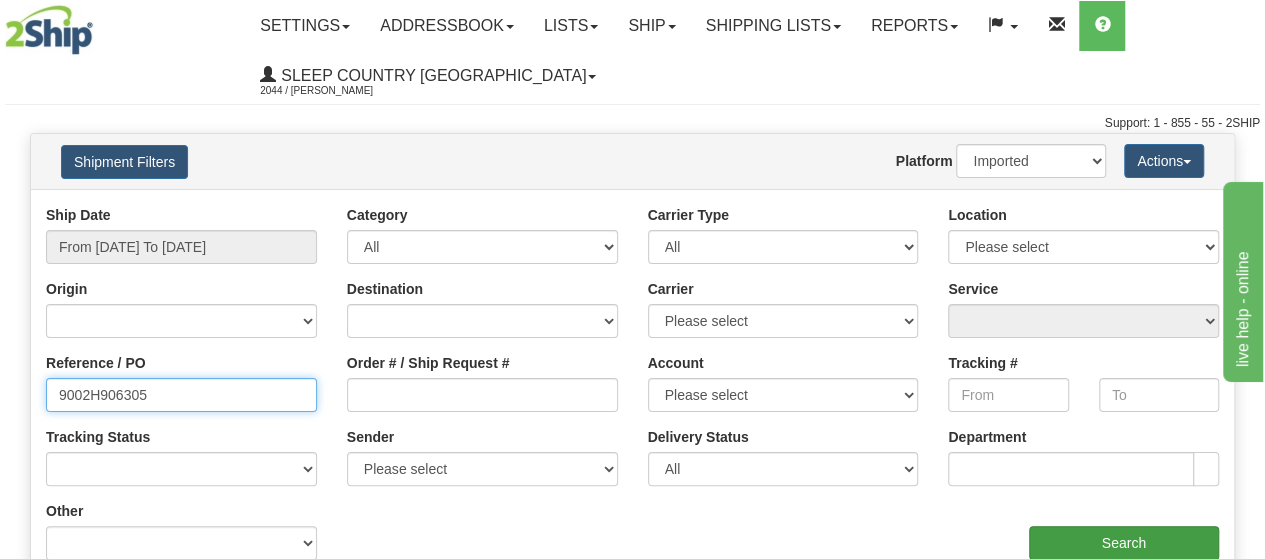 type on "9002H906305" 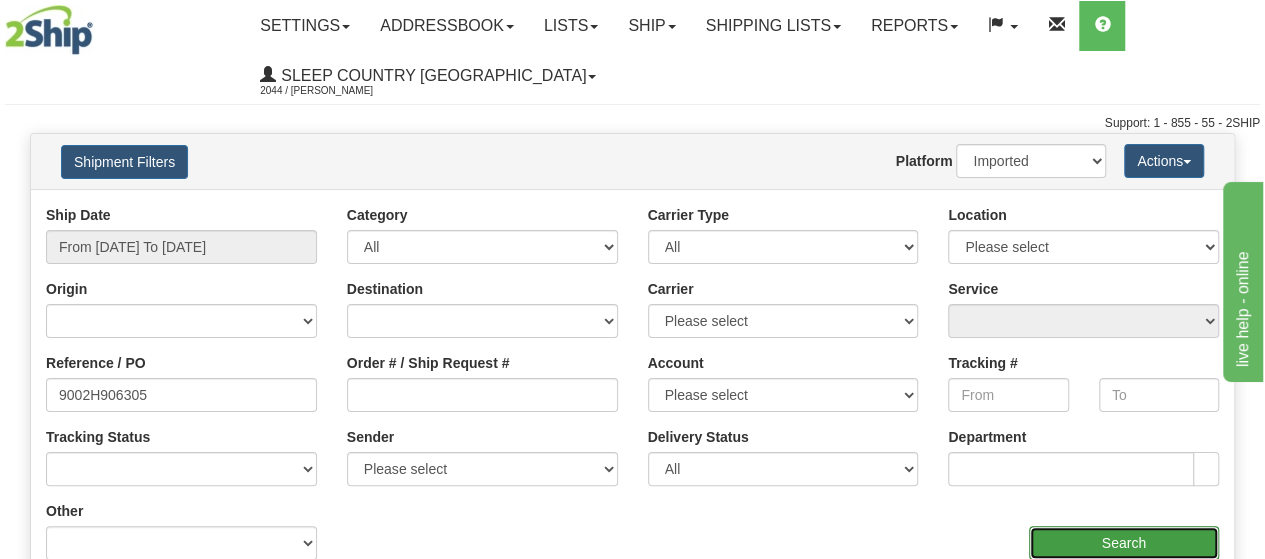 click on "Search" at bounding box center [1124, 543] 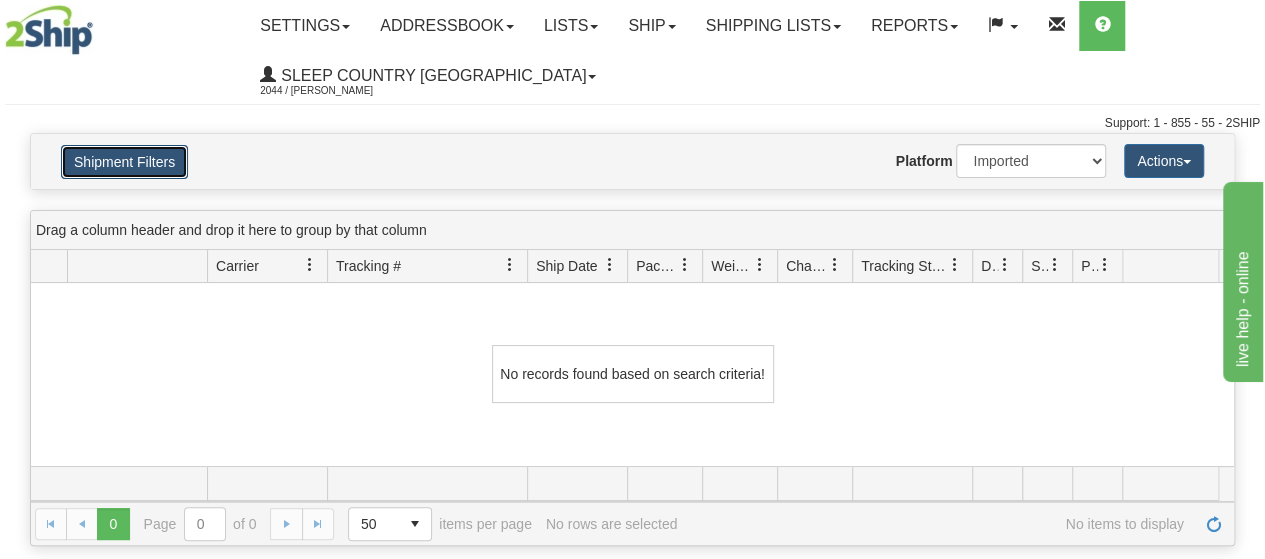 click on "Shipment Filters" at bounding box center [124, 162] 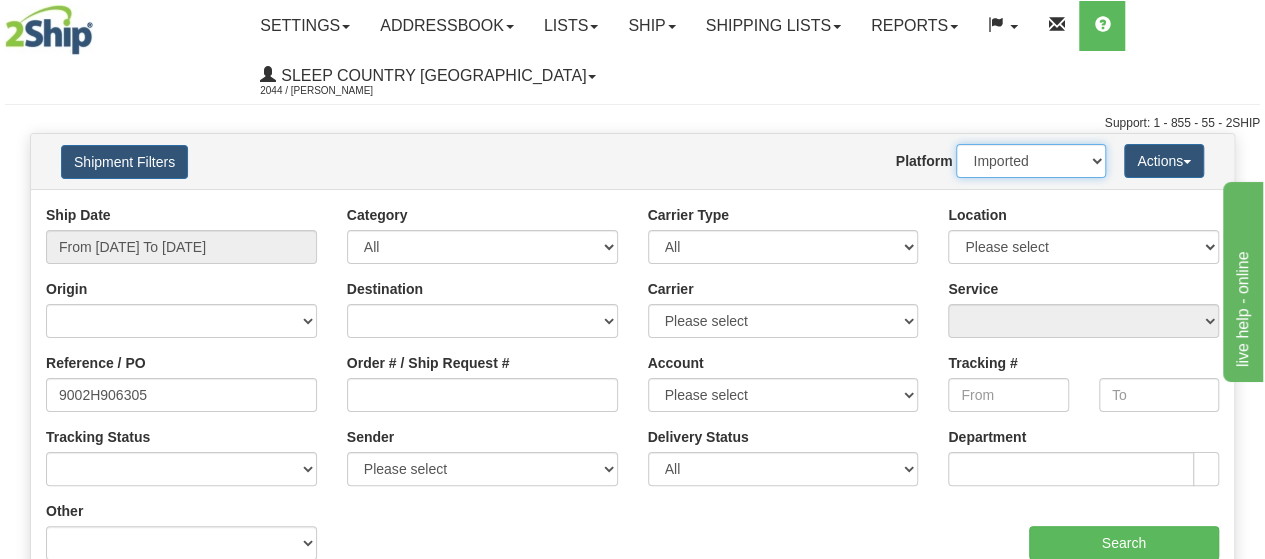 click on "2Ship
Imported" at bounding box center [1031, 161] 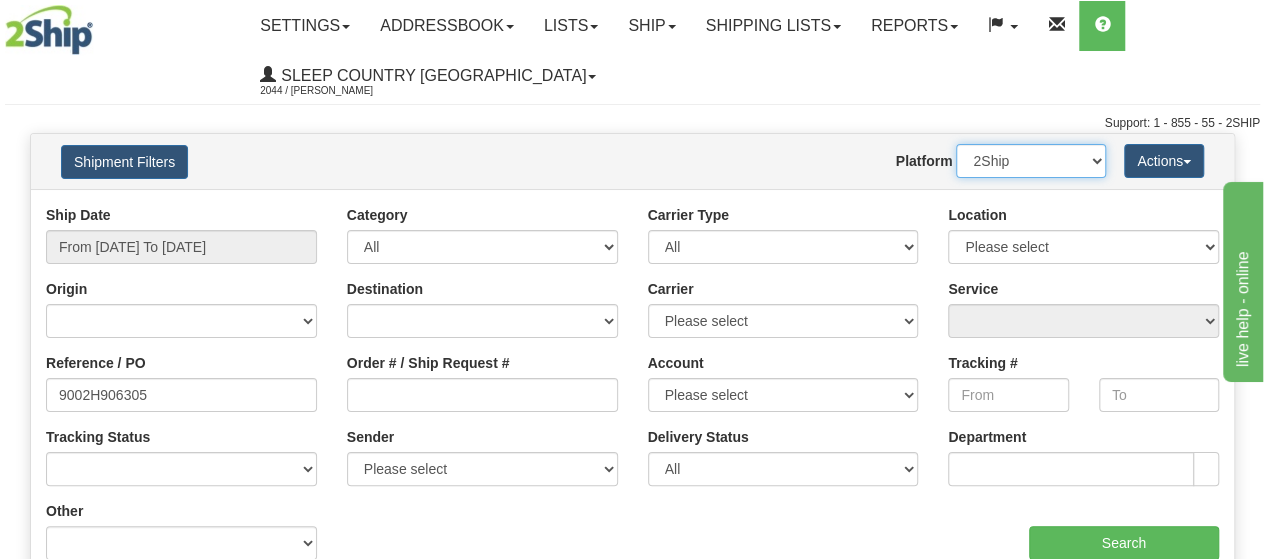 click on "2Ship
Imported" at bounding box center (1031, 161) 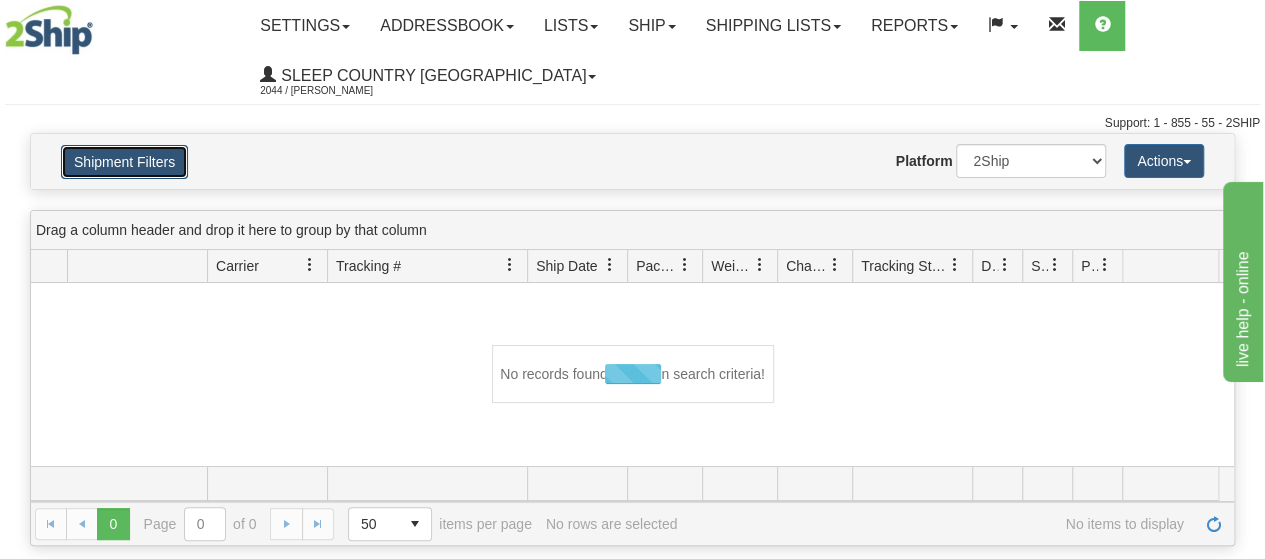 click on "Shipment Filters" at bounding box center (124, 162) 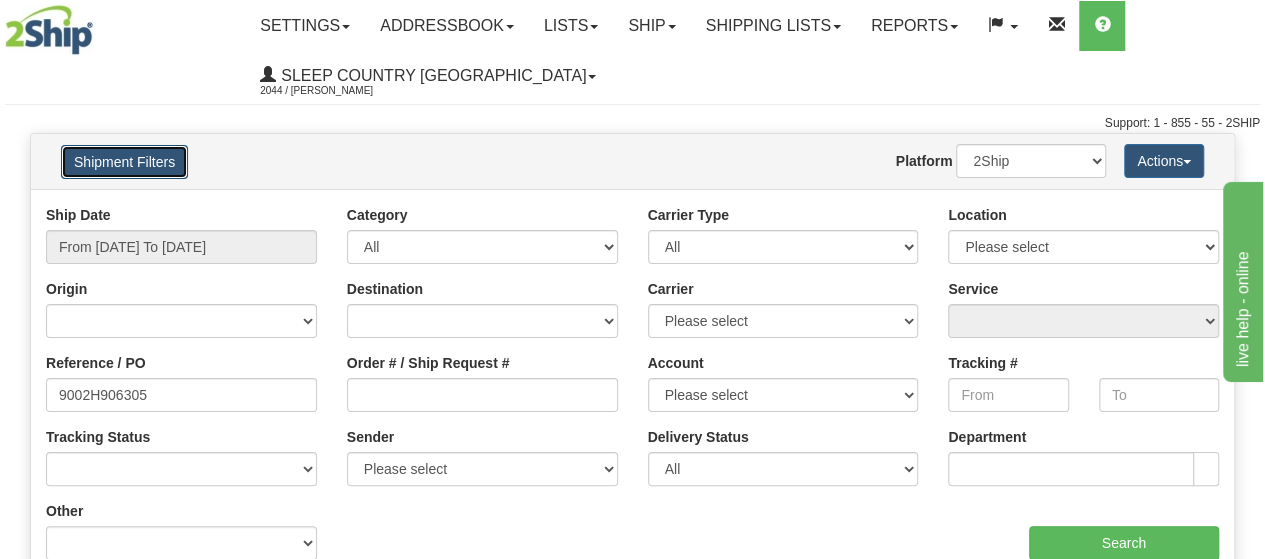 click on "Shipment Filters" at bounding box center [124, 162] 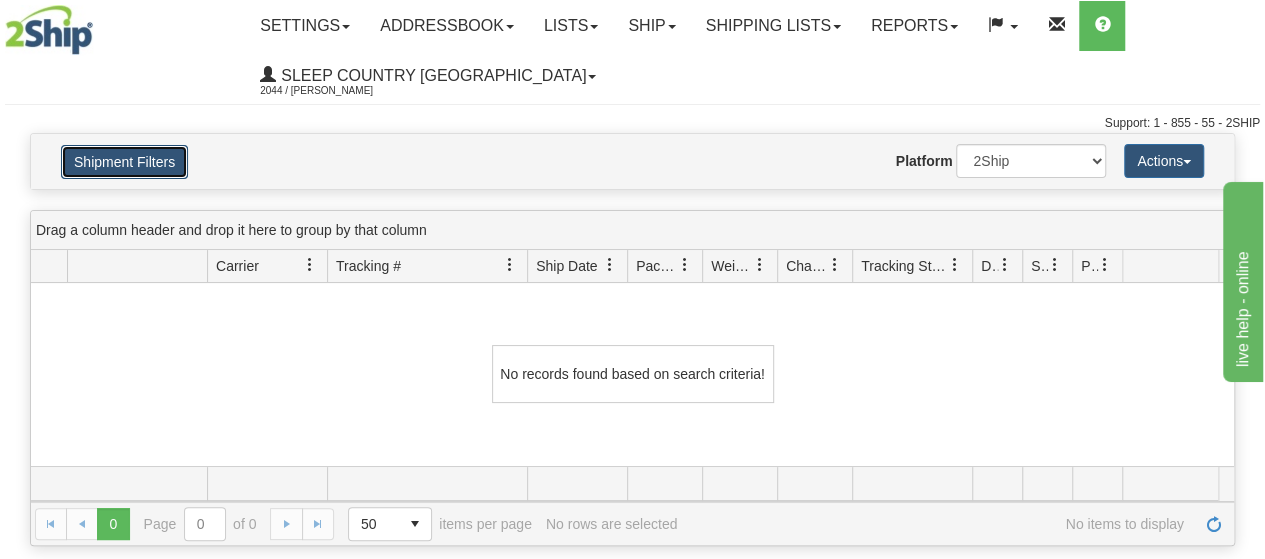 click on "Shipment Filters" at bounding box center (124, 162) 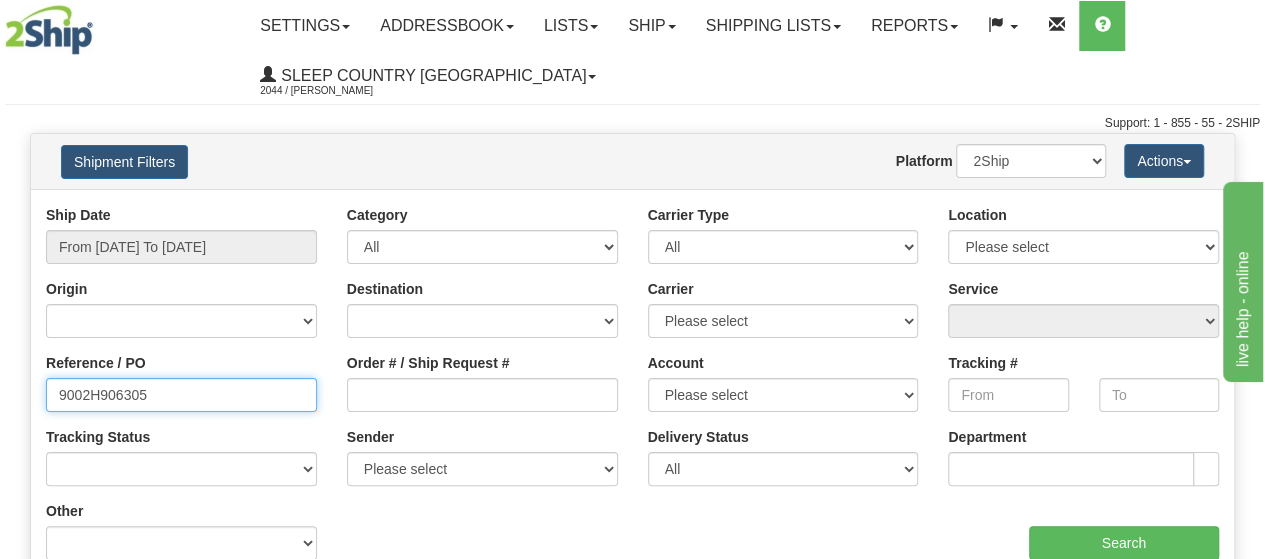 drag, startPoint x: 46, startPoint y: 397, endPoint x: 22, endPoint y: 397, distance: 24 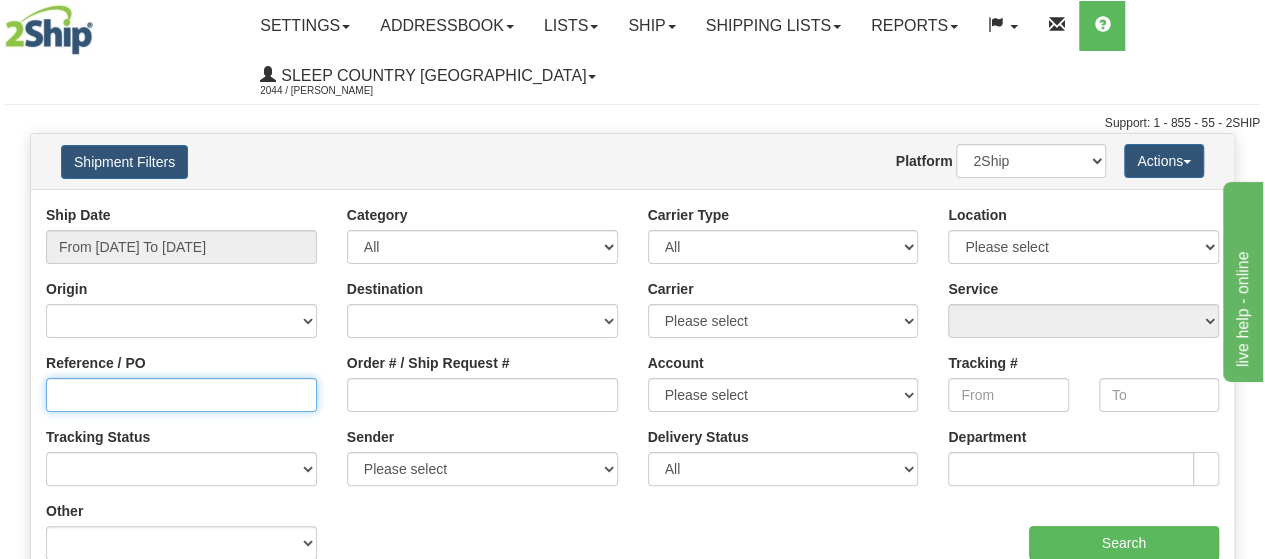 type 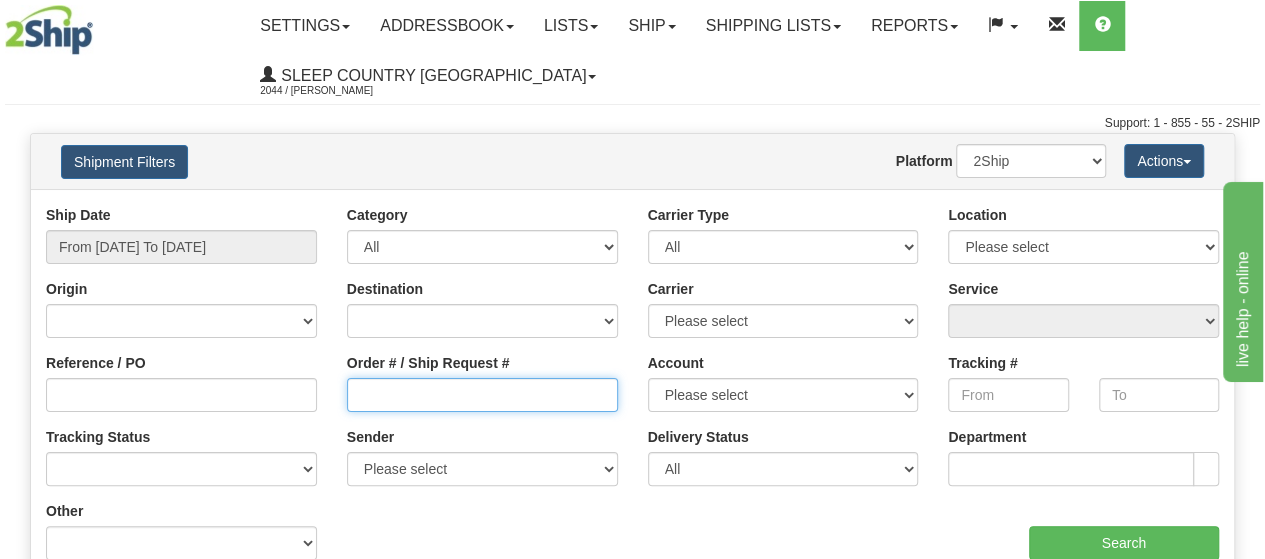 drag, startPoint x: 531, startPoint y: 407, endPoint x: 610, endPoint y: 444, distance: 87.23531 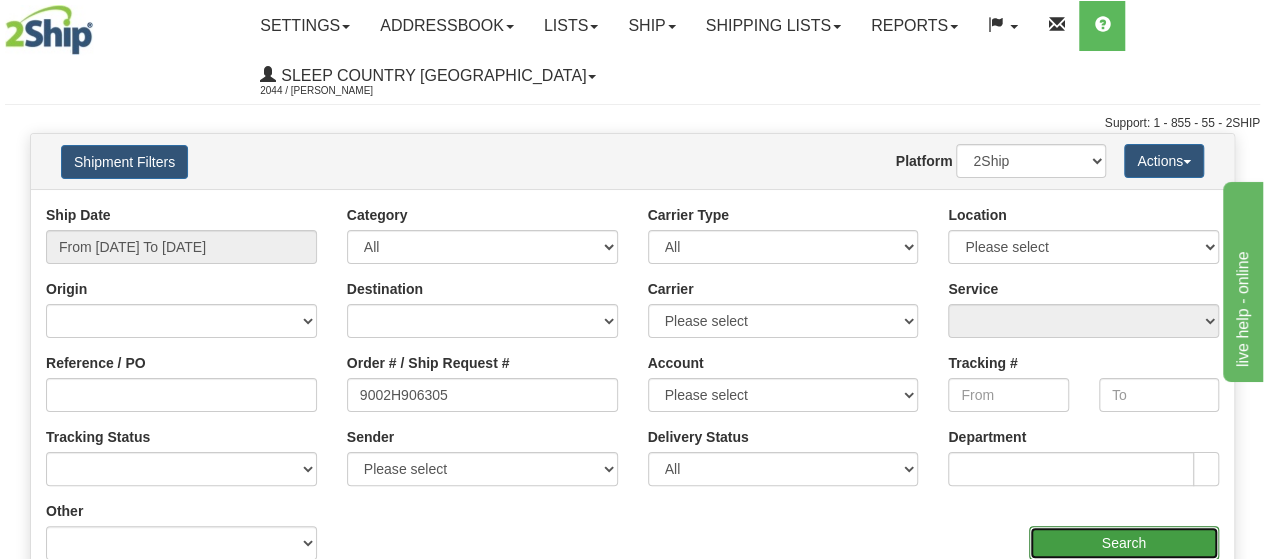 click on "Search" at bounding box center [1124, 543] 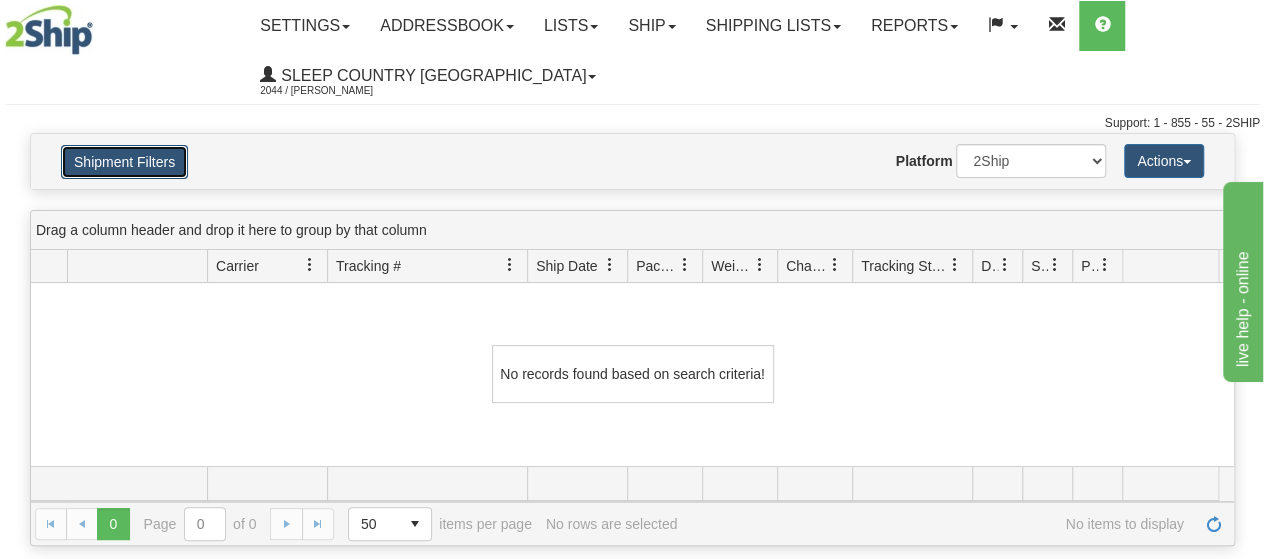drag, startPoint x: 131, startPoint y: 160, endPoint x: 241, endPoint y: 203, distance: 118.10589 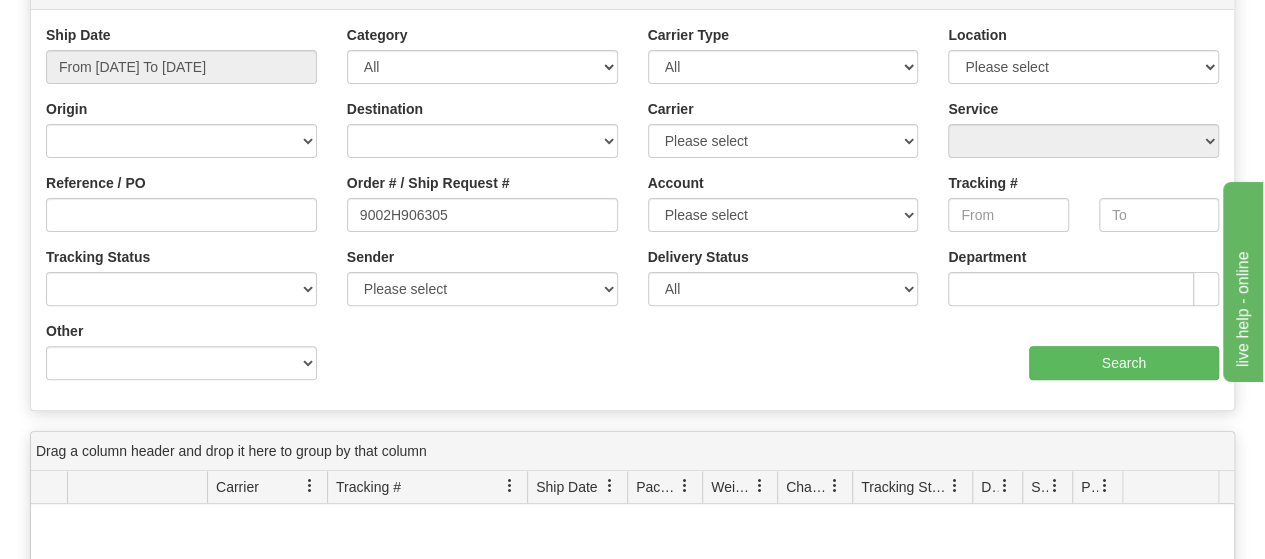 scroll, scrollTop: 400, scrollLeft: 0, axis: vertical 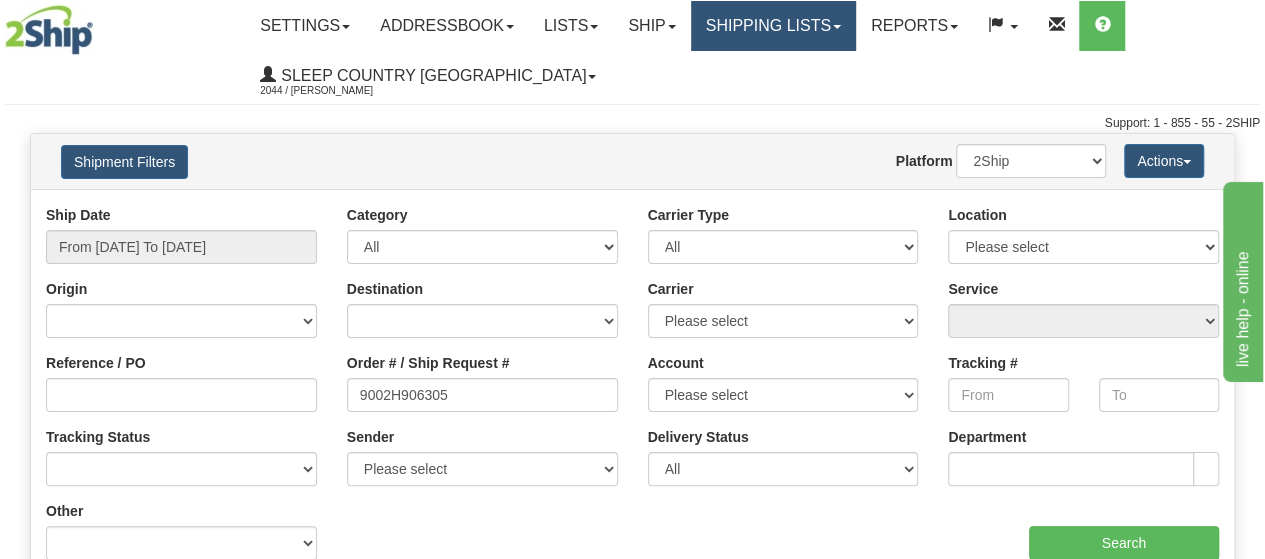 click on "Shipping lists" at bounding box center (773, 26) 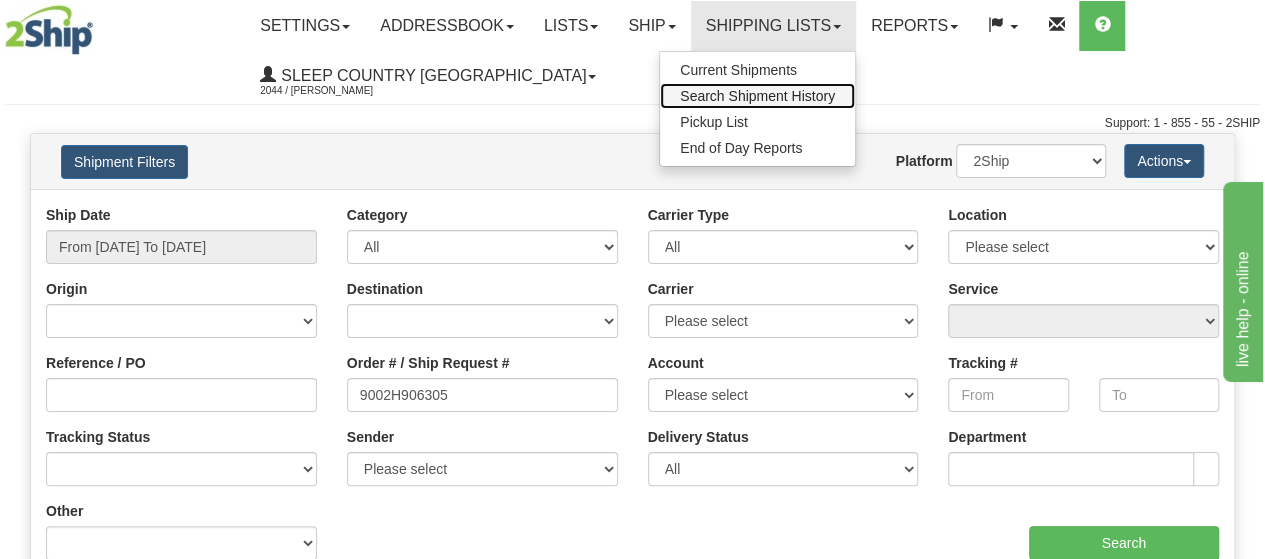 click on "Search Shipment History" at bounding box center (757, 96) 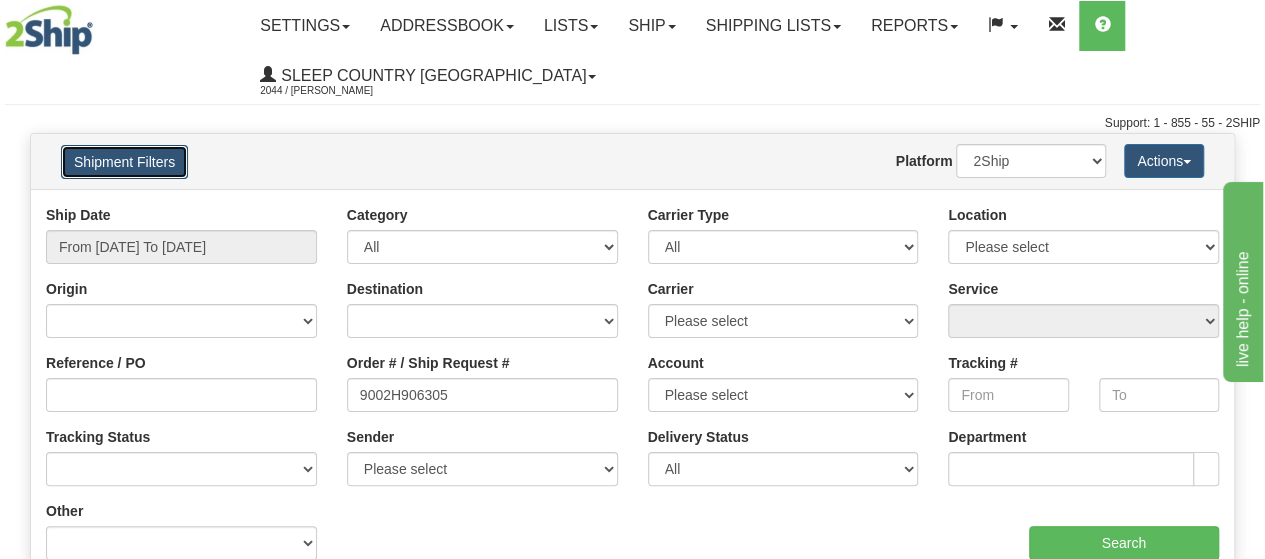 click on "Shipment Filters" at bounding box center [124, 162] 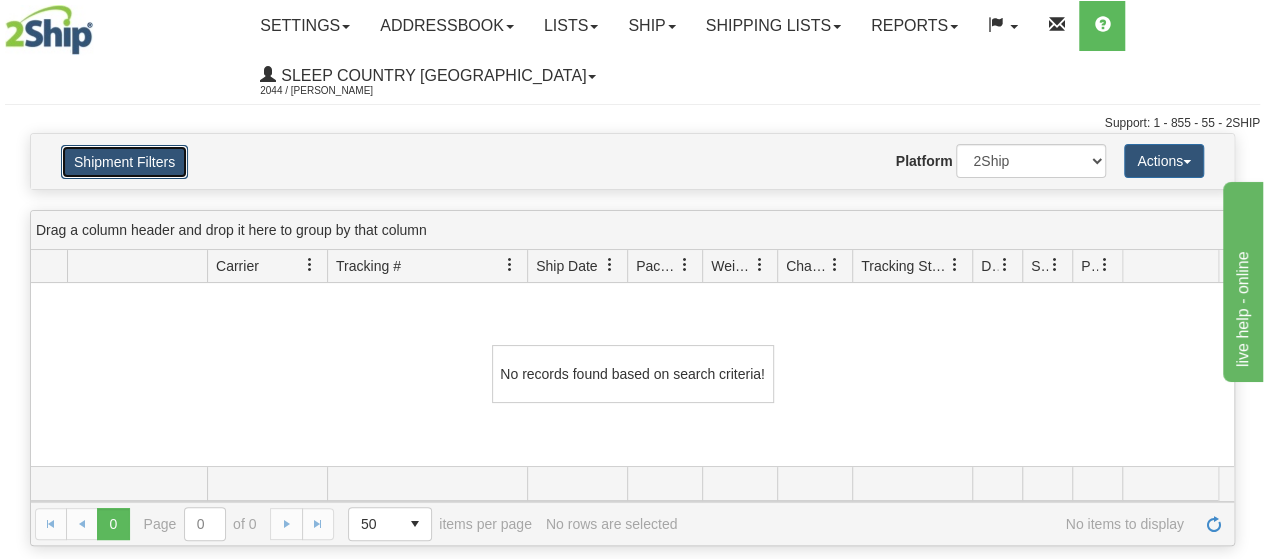 click on "Shipment Filters" at bounding box center (124, 162) 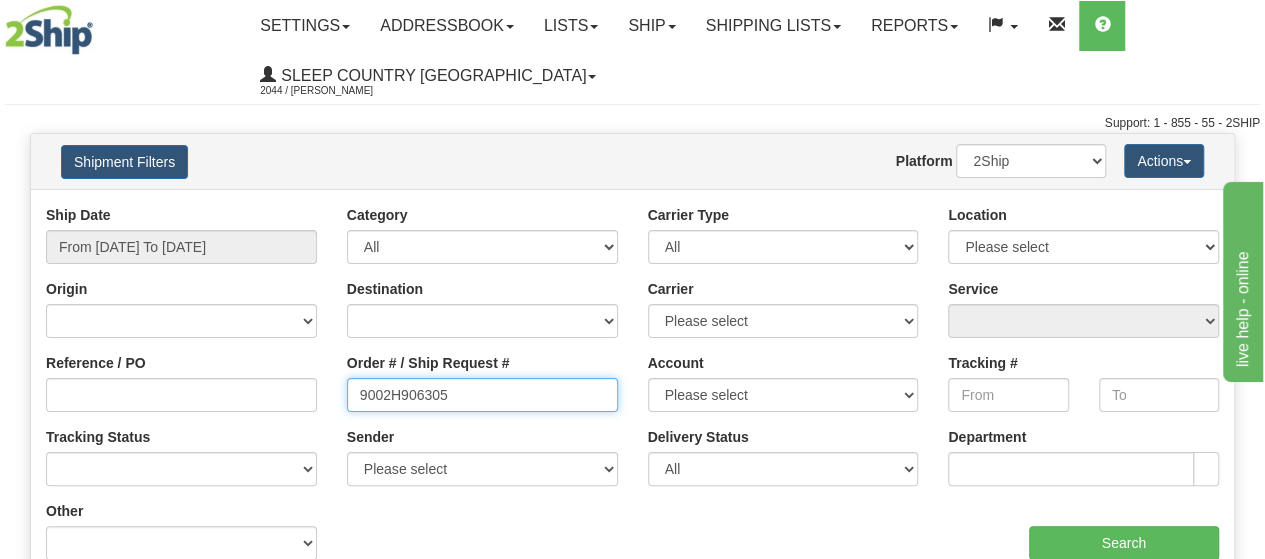 drag, startPoint x: 298, startPoint y: 390, endPoint x: 66, endPoint y: 358, distance: 234.1965 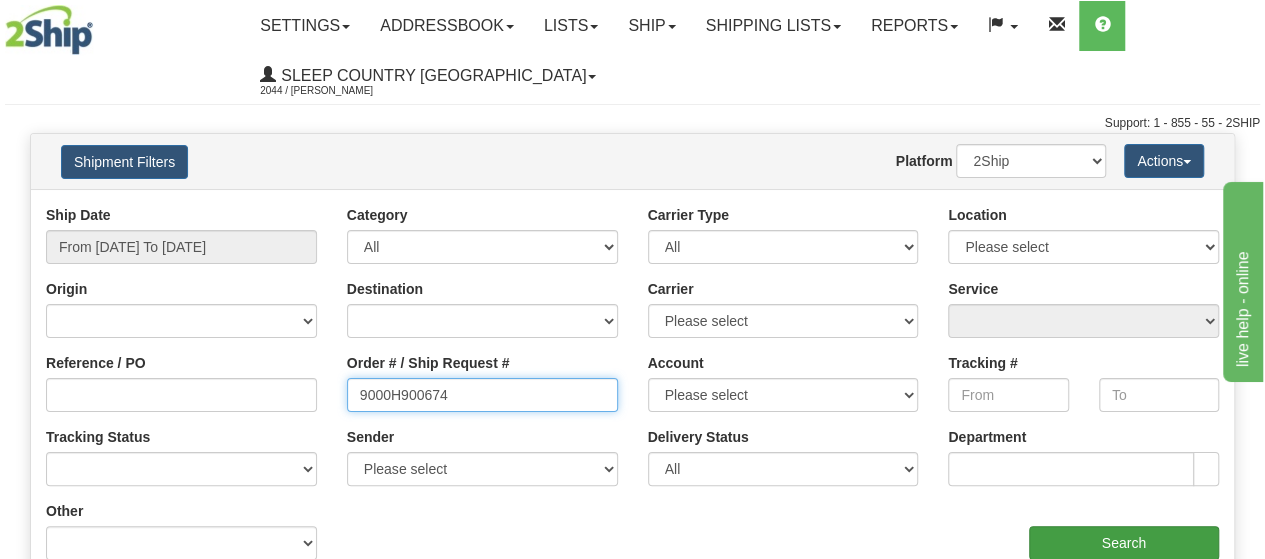 type on "9000H900674" 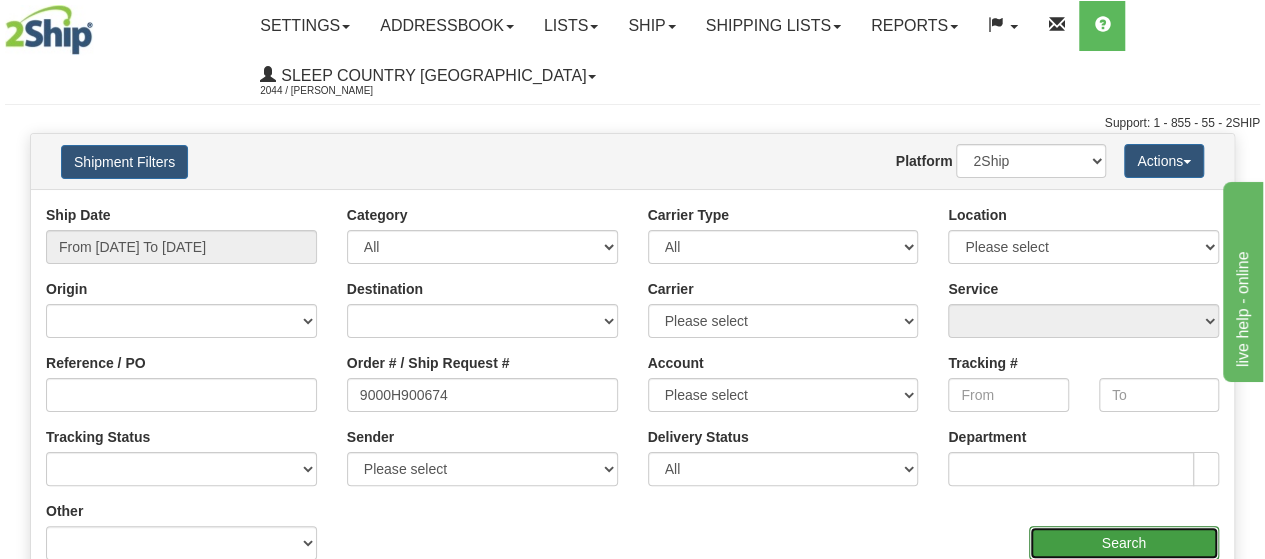 click on "Search" at bounding box center [1124, 543] 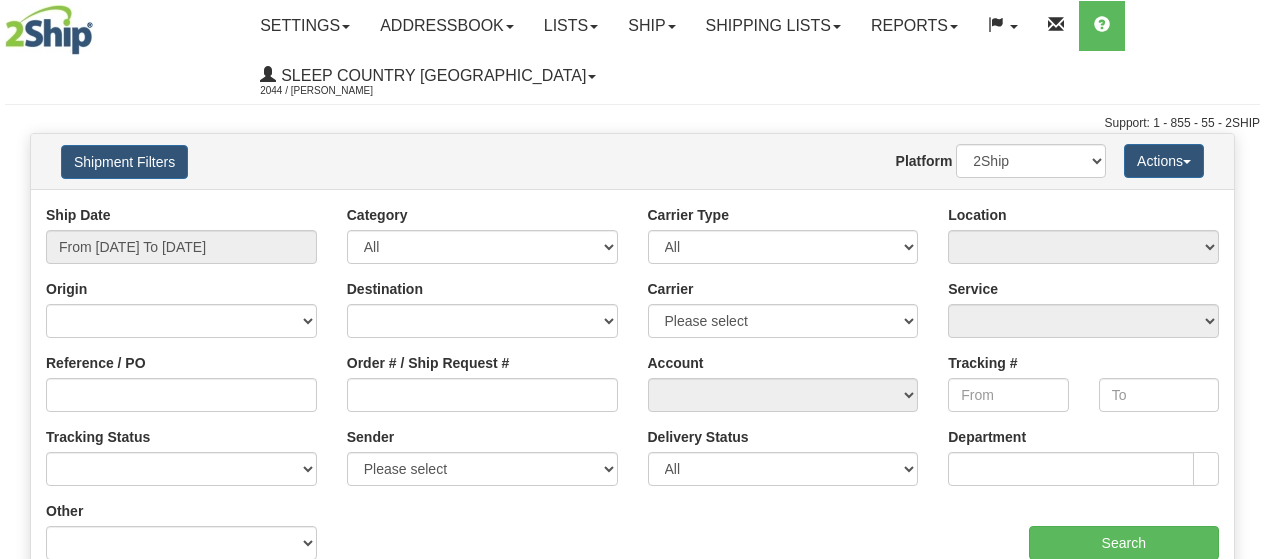 scroll, scrollTop: 0, scrollLeft: 0, axis: both 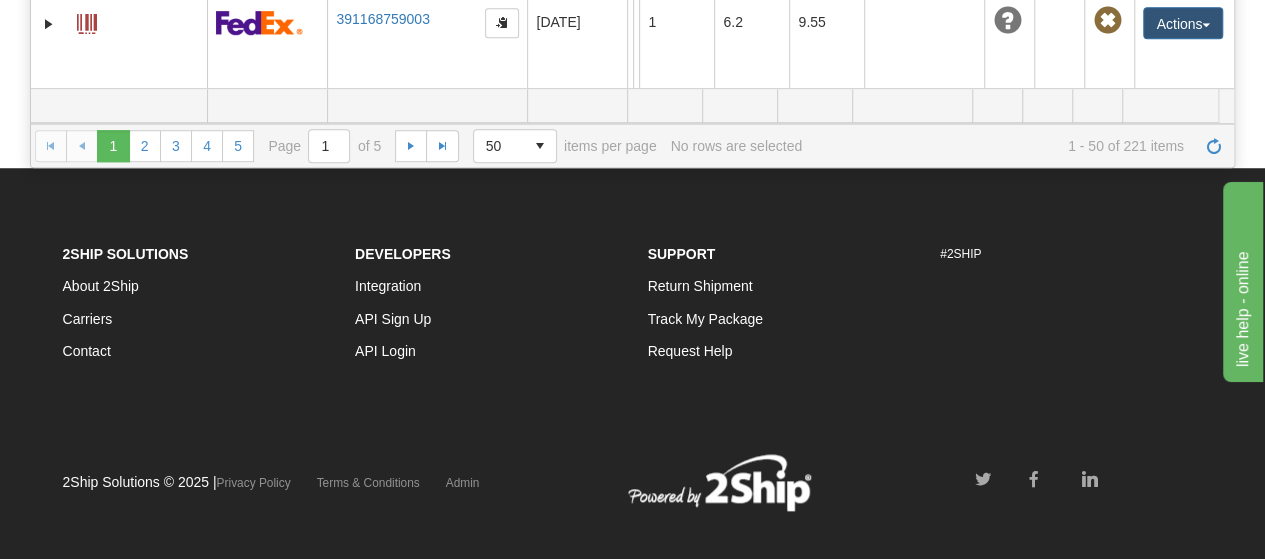 click on "2Ship Solutions
About 2Ship
Carriers
Contact
Developers
Integration
API Sign Up
API Login
Support #2SHIP" at bounding box center [632, 375] 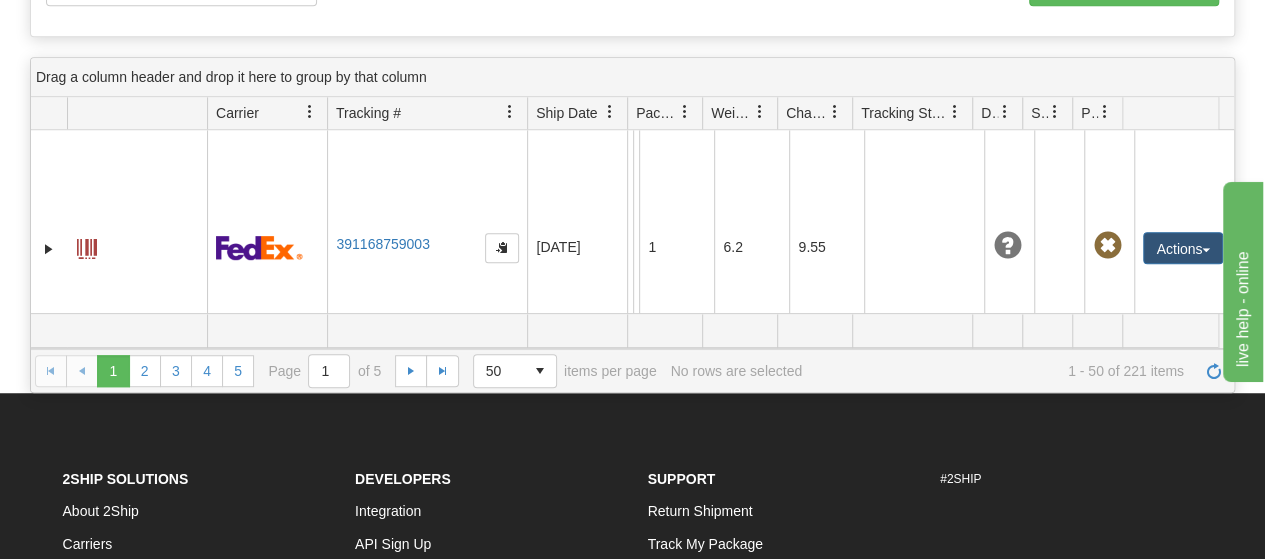 scroll, scrollTop: 479, scrollLeft: 0, axis: vertical 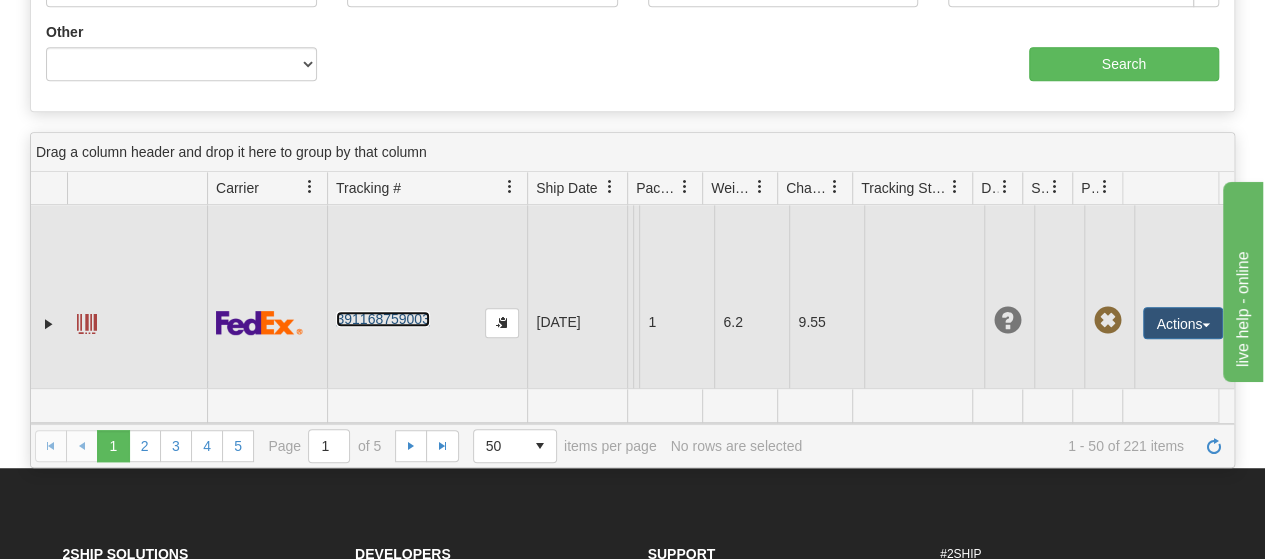 click on "391168759003" at bounding box center (382, 319) 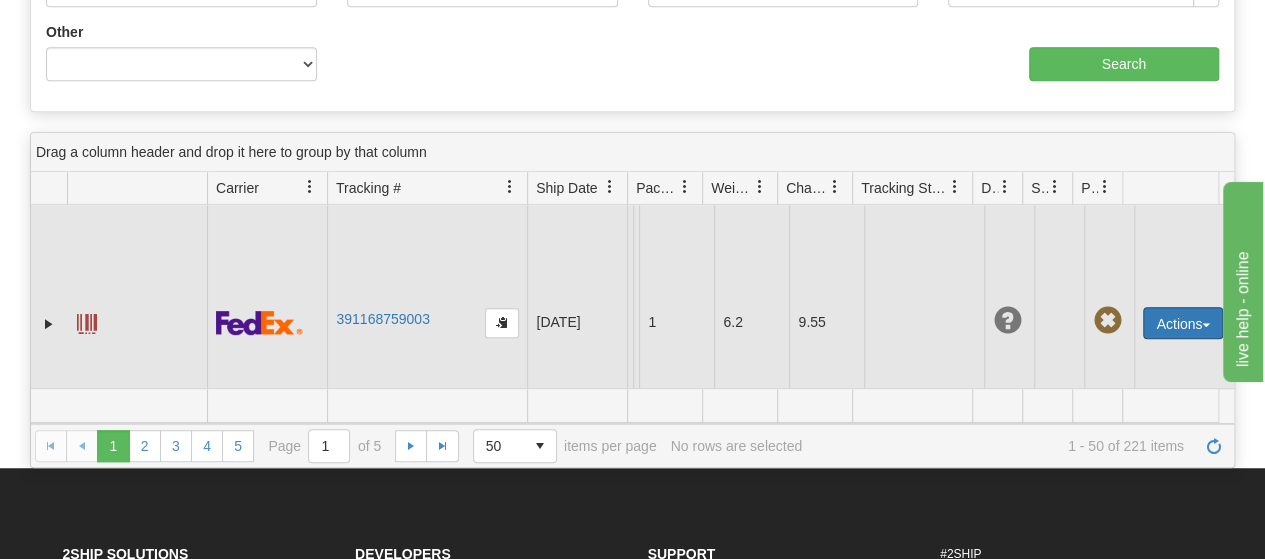 click on "Actions" at bounding box center [1183, 323] 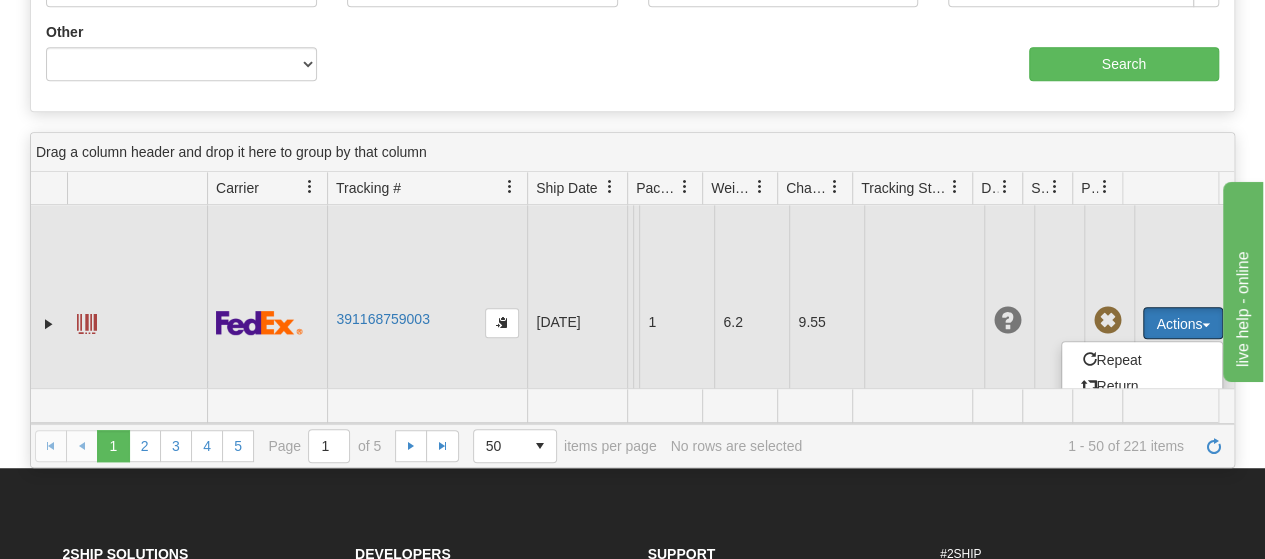 click at bounding box center (1109, 322) 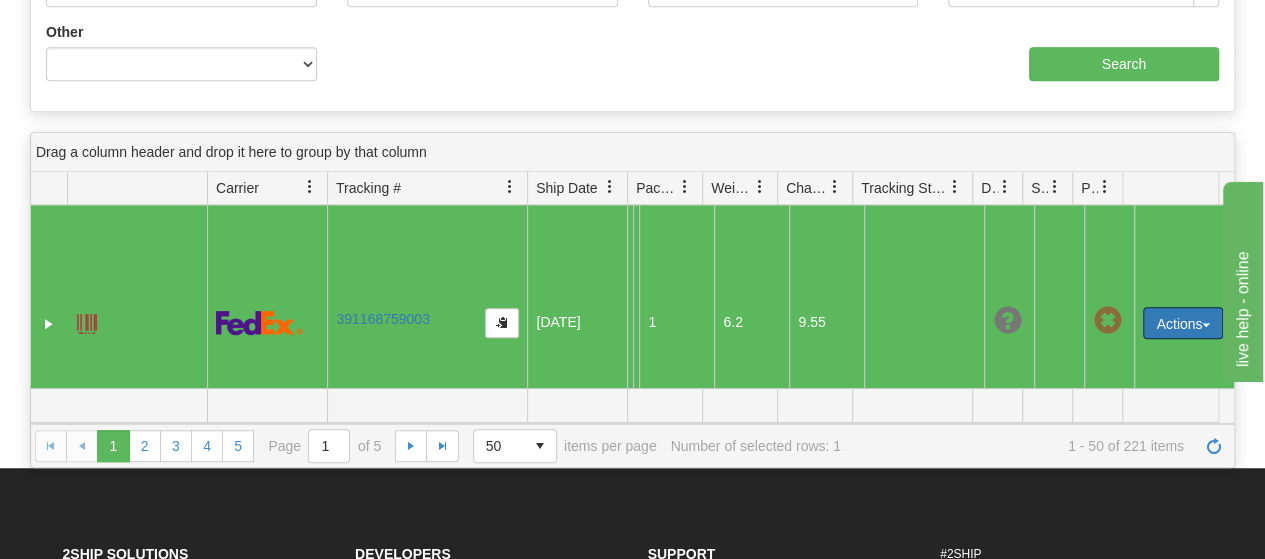 click at bounding box center (1107, 321) 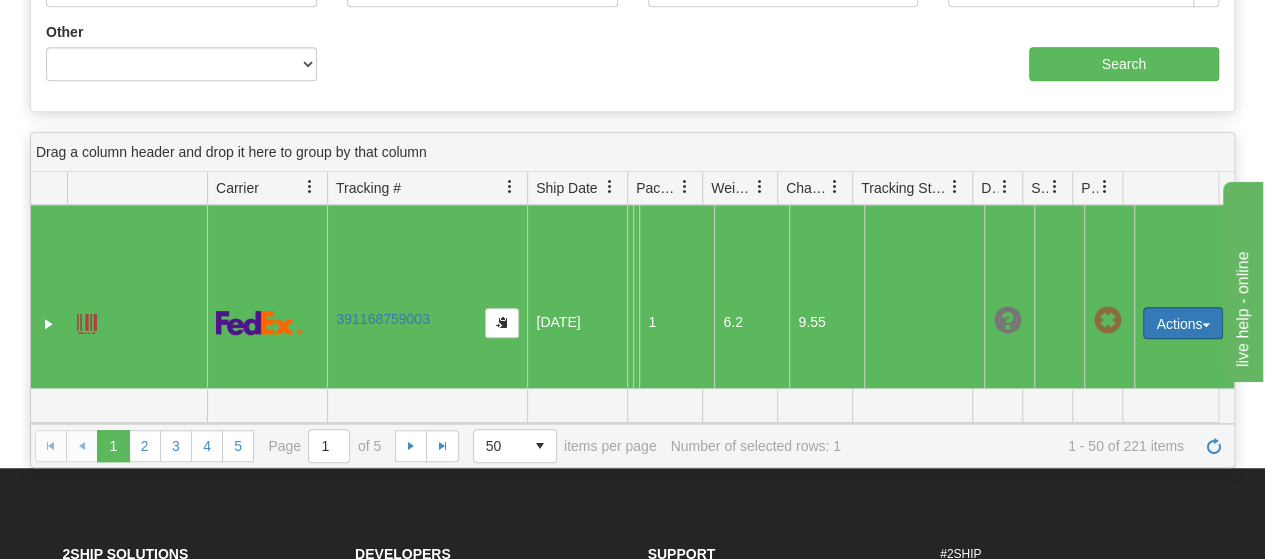 click on "Actions" at bounding box center (1183, 323) 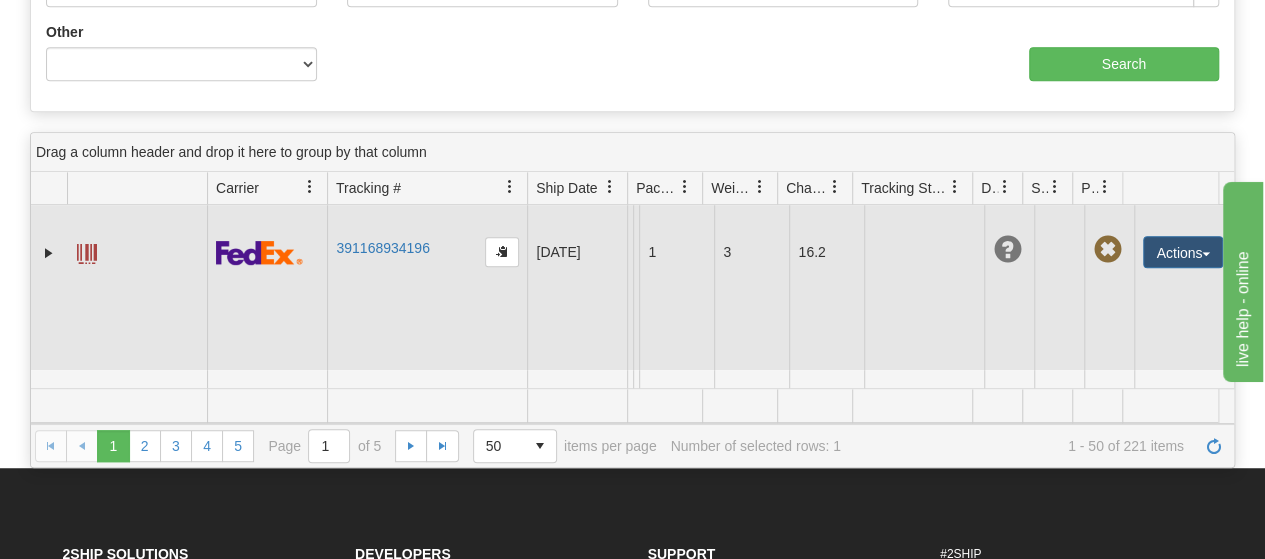 scroll, scrollTop: 500, scrollLeft: 0, axis: vertical 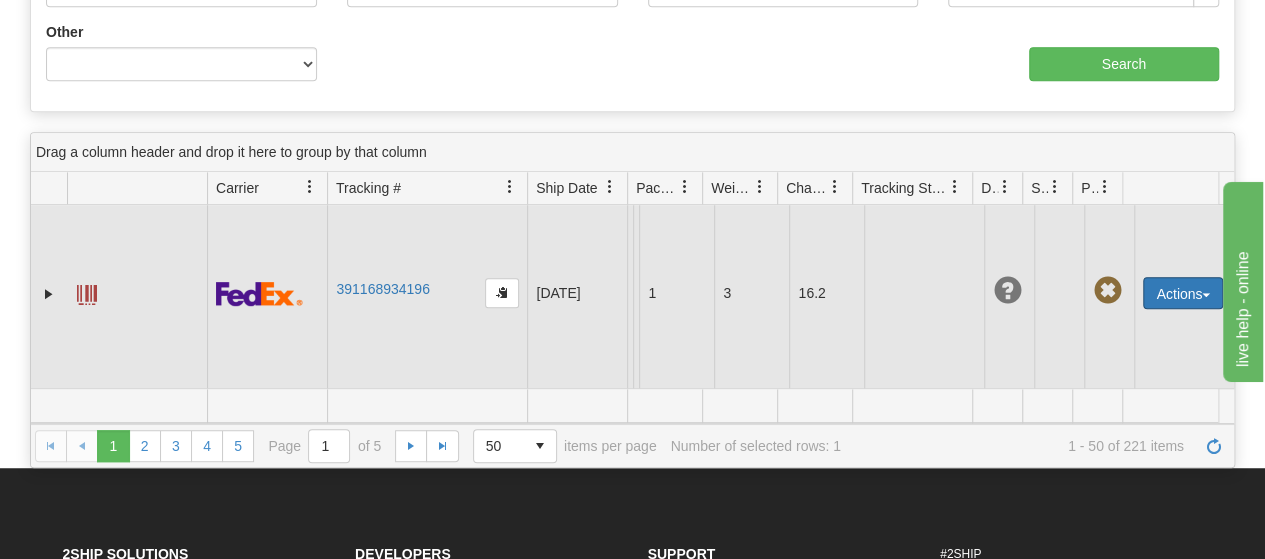 click on "Actions" at bounding box center [1183, 293] 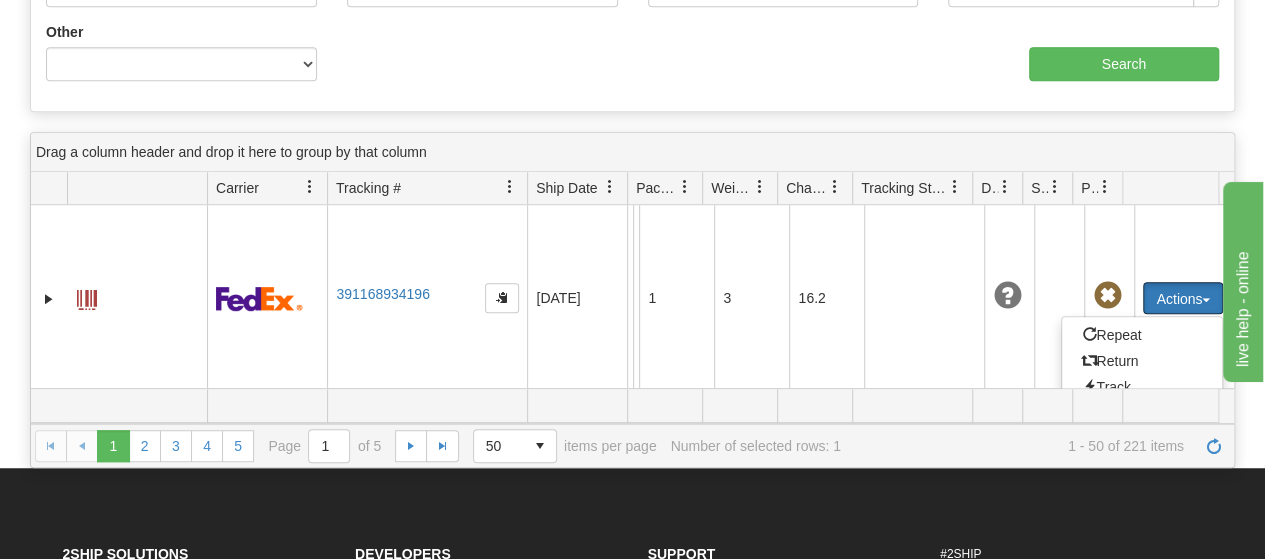 scroll, scrollTop: 0, scrollLeft: 0, axis: both 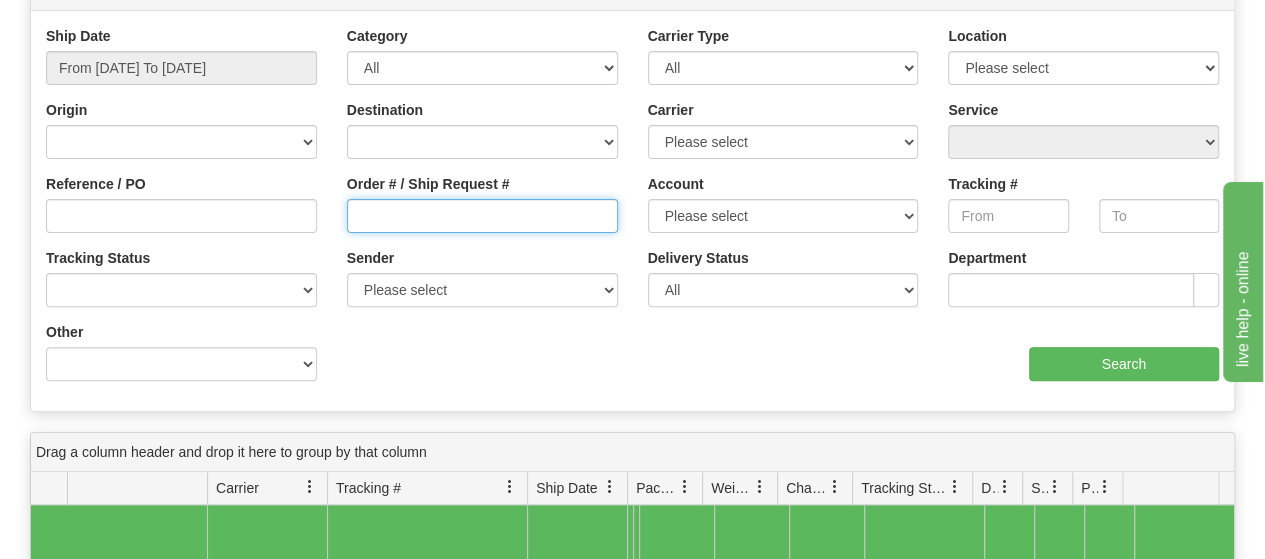 click on "Order # / Ship Request #" at bounding box center [482, 216] 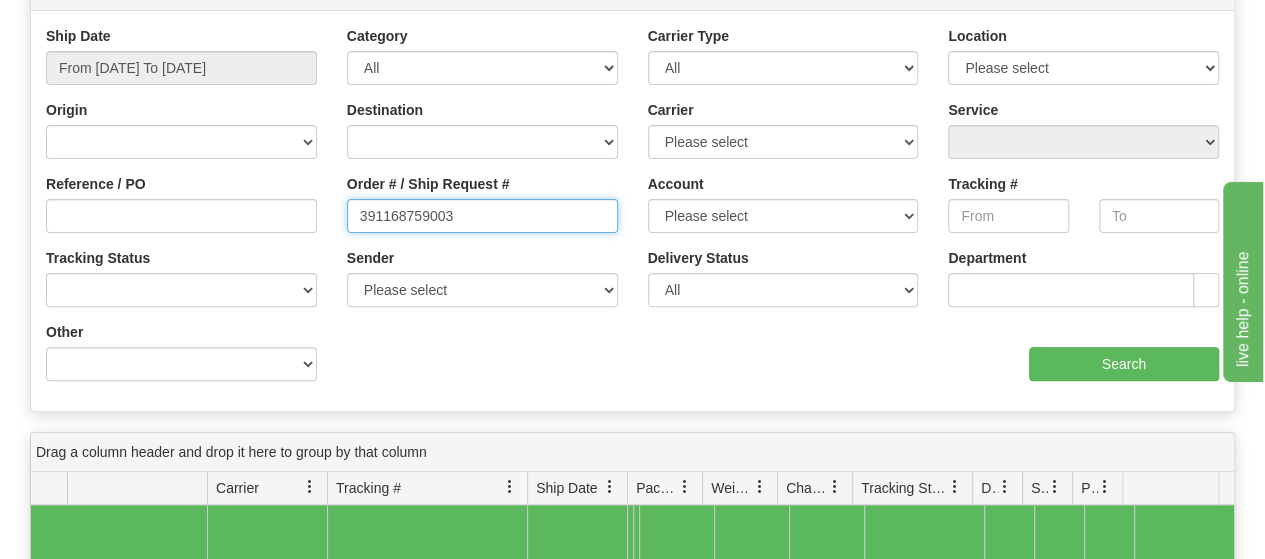 type on "391168759003" 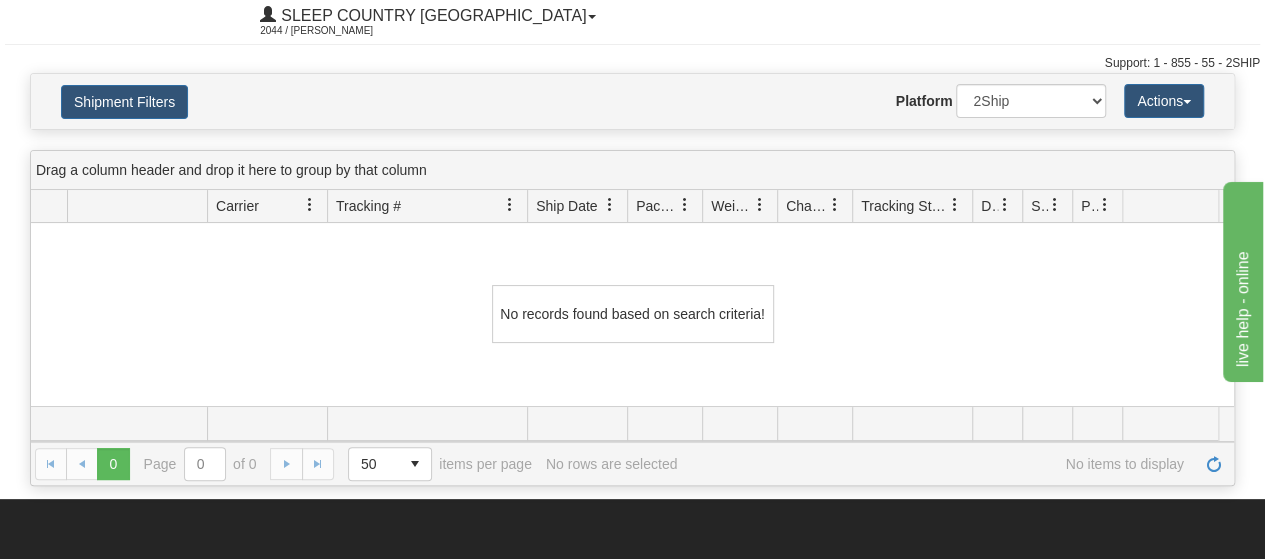scroll, scrollTop: 0, scrollLeft: 0, axis: both 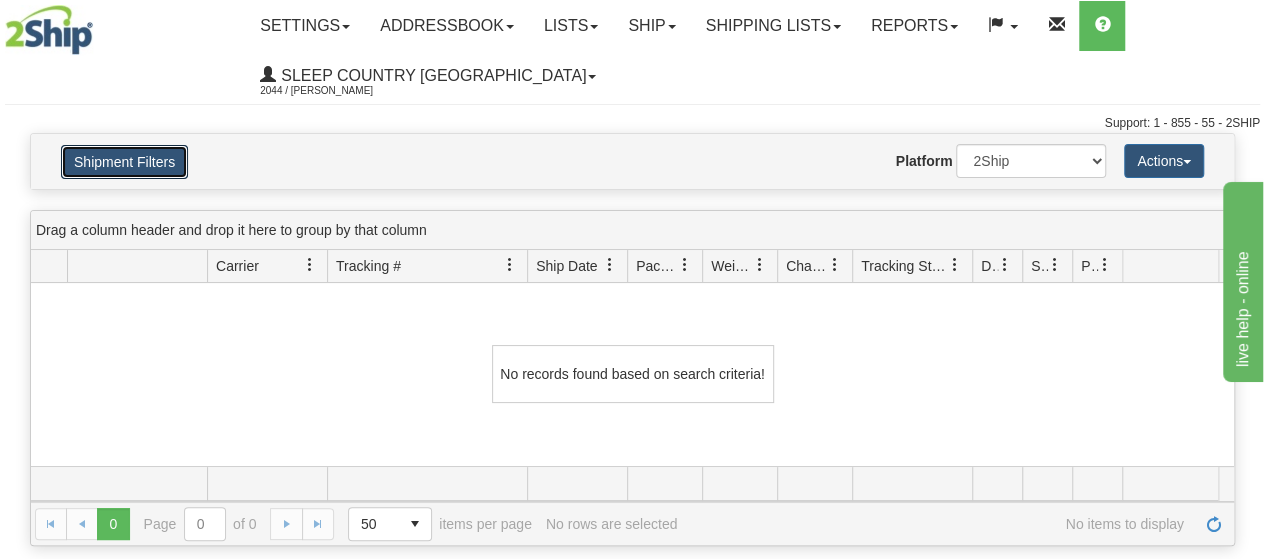 drag, startPoint x: 141, startPoint y: 171, endPoint x: 154, endPoint y: 182, distance: 17.029387 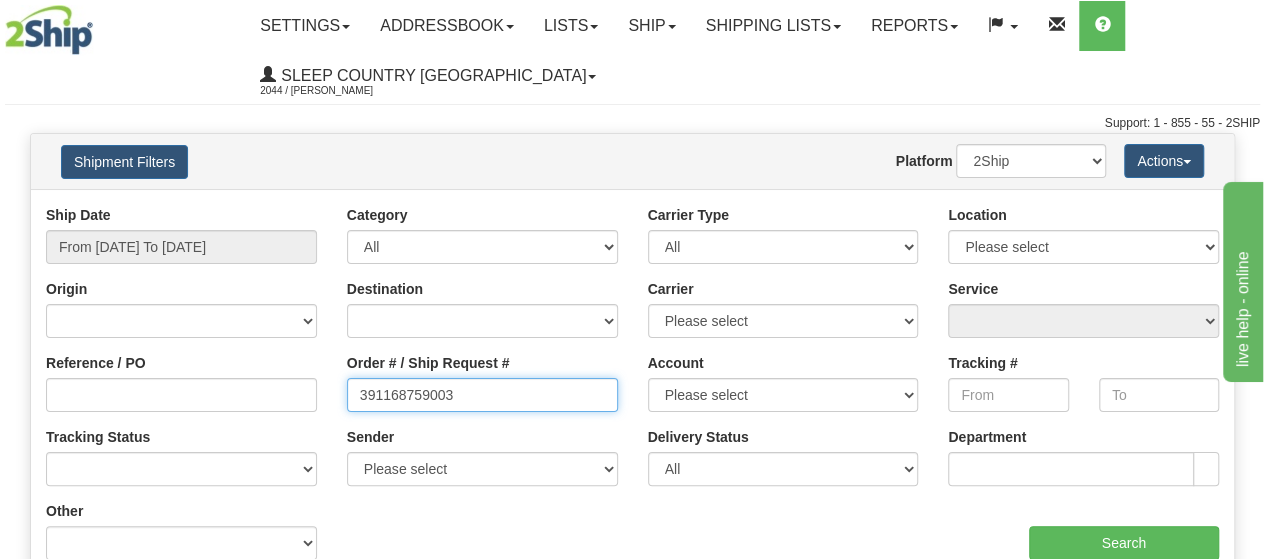 drag, startPoint x: 473, startPoint y: 395, endPoint x: 243, endPoint y: 374, distance: 230.95671 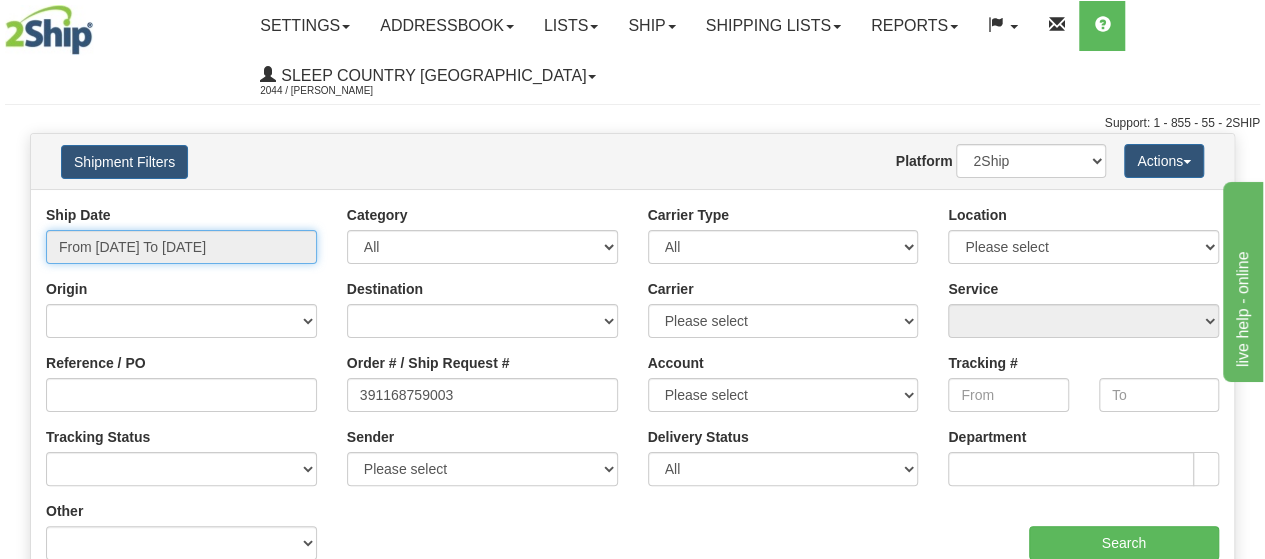 drag, startPoint x: 178, startPoint y: 237, endPoint x: 182, endPoint y: 261, distance: 24.33105 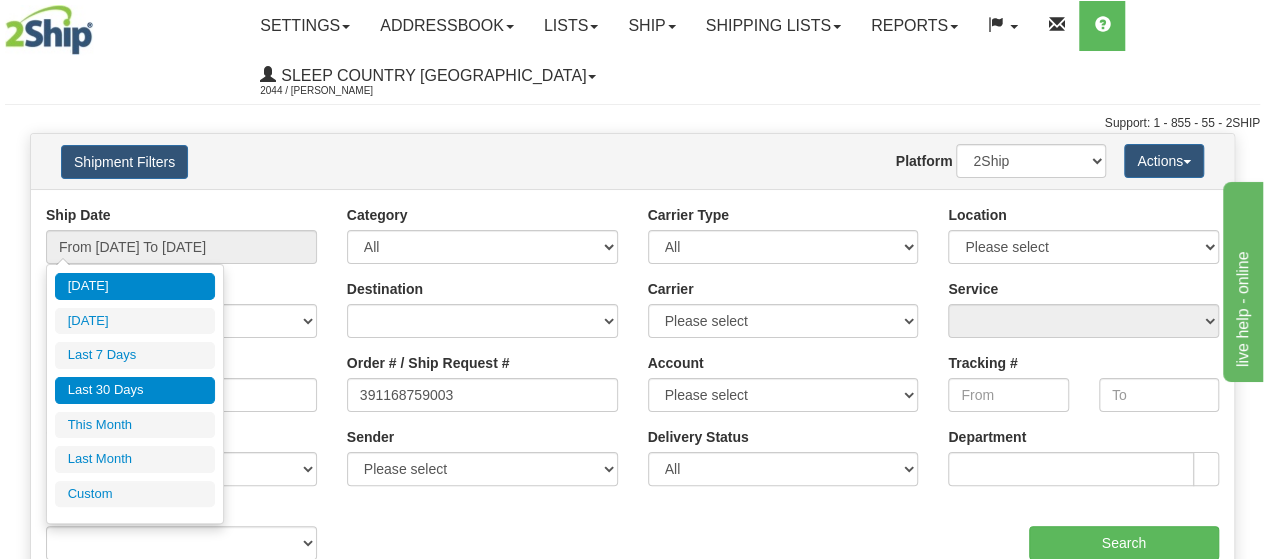 click on "Last 30 Days" at bounding box center (135, 390) 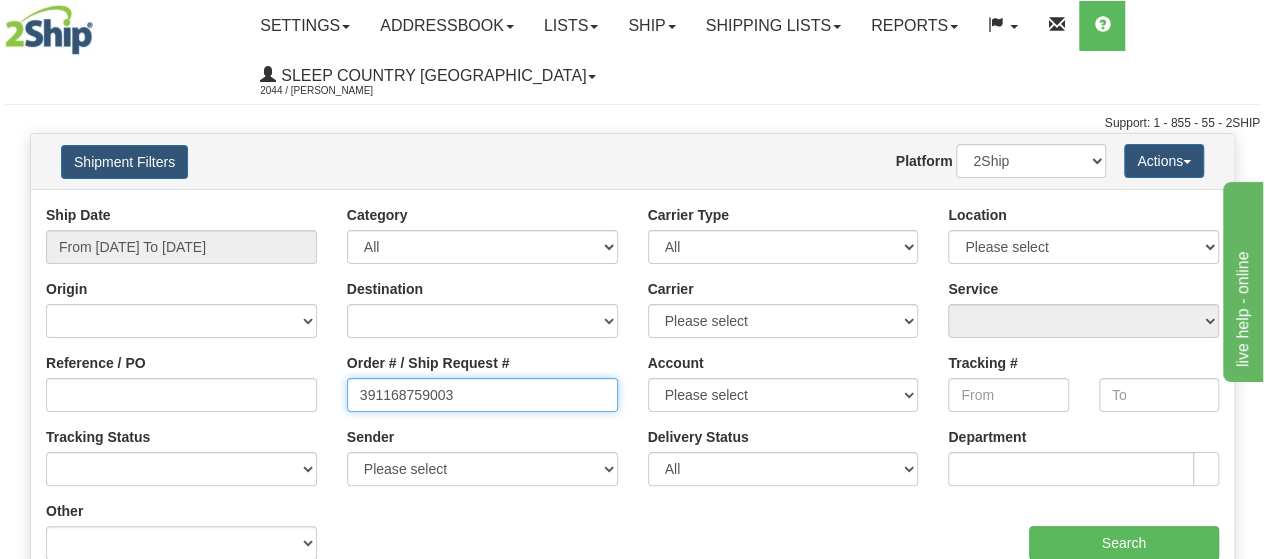 drag, startPoint x: 526, startPoint y: 389, endPoint x: 210, endPoint y: 381, distance: 316.10126 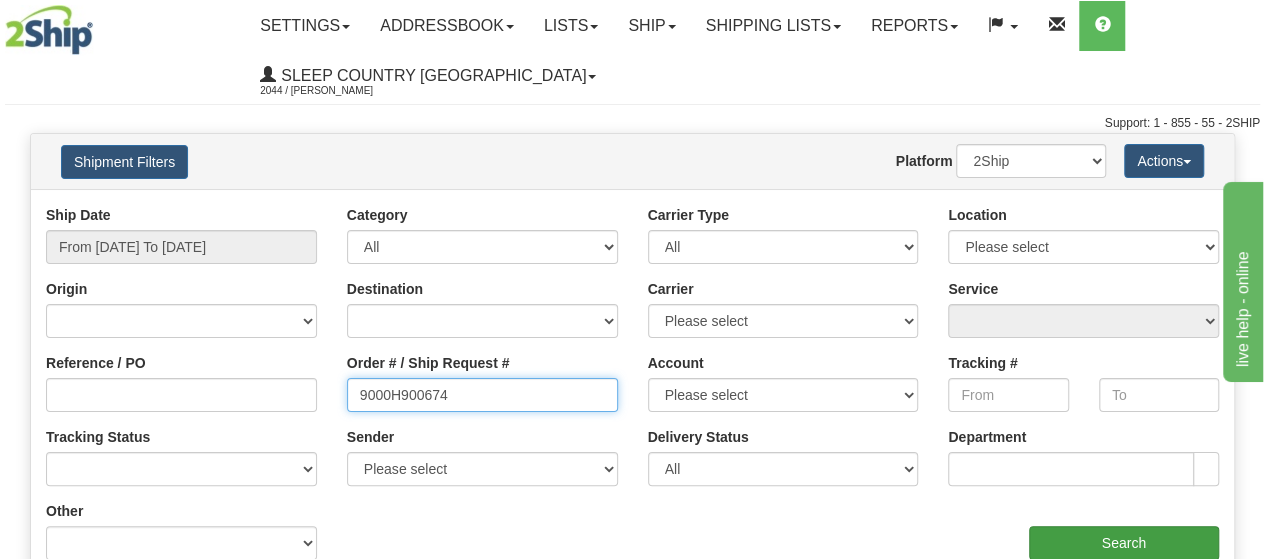 type on "9000H900674" 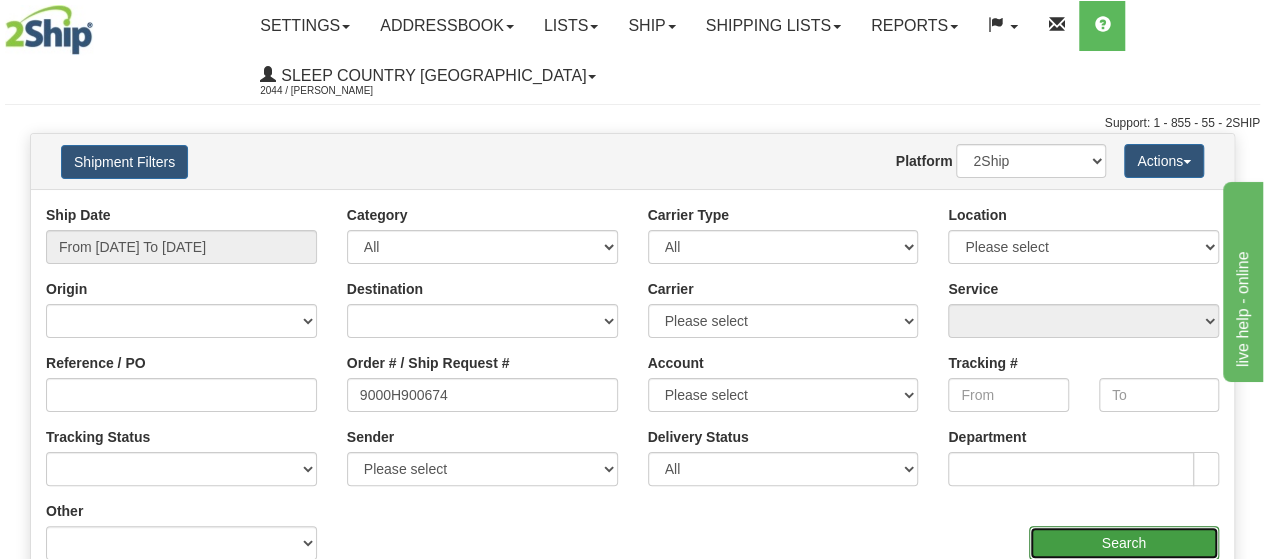 click on "Search" at bounding box center [1124, 543] 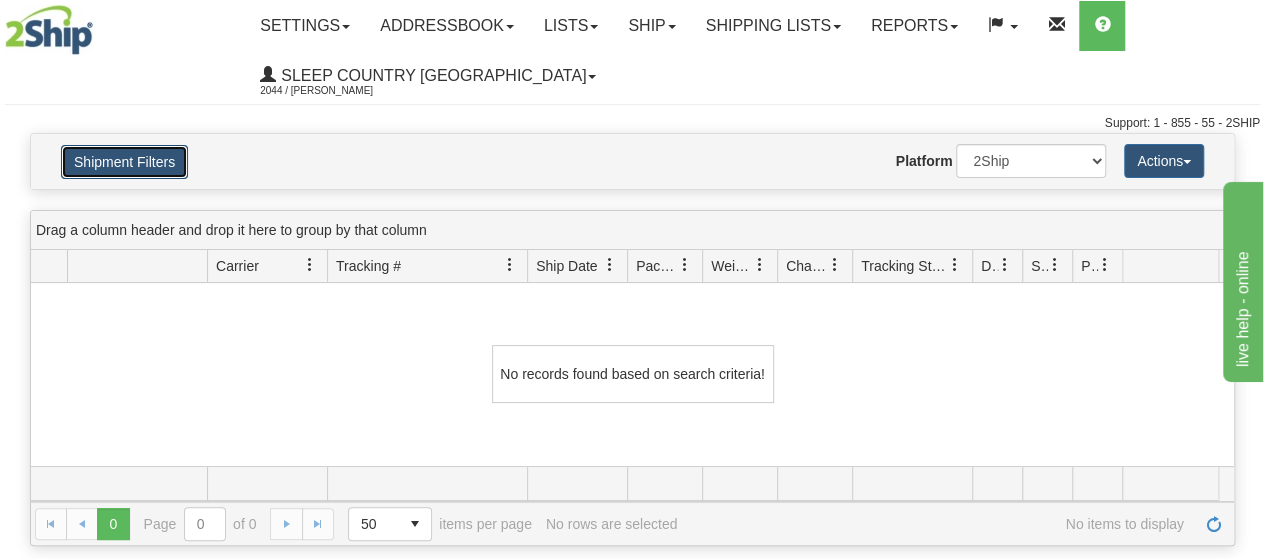 click on "Shipment Filters" at bounding box center (124, 162) 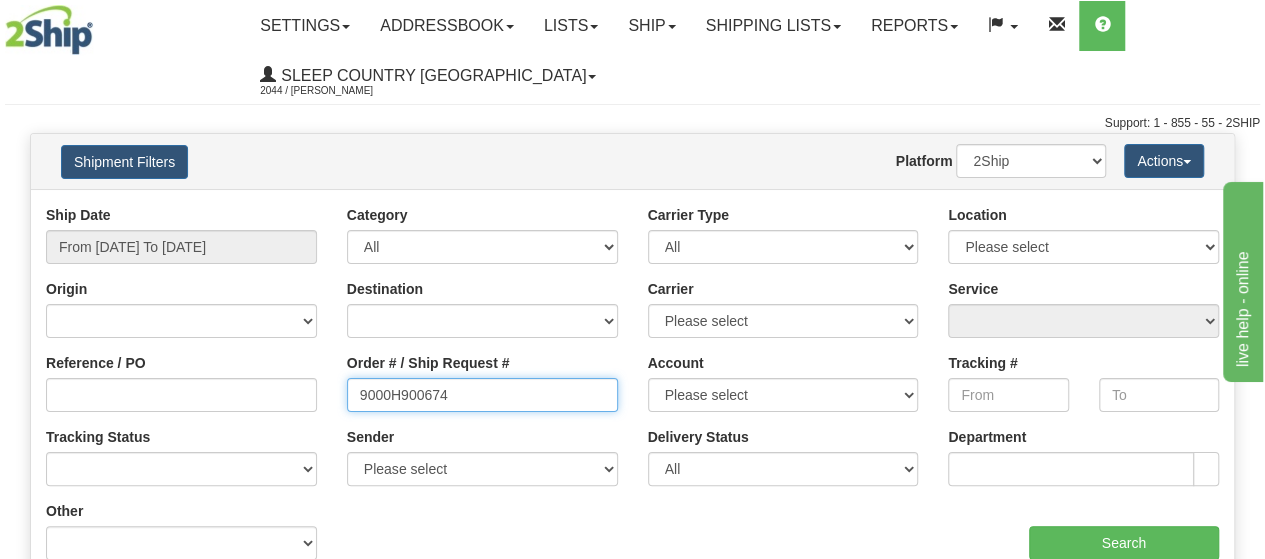 drag, startPoint x: 462, startPoint y: 380, endPoint x: 268, endPoint y: 387, distance: 194.12625 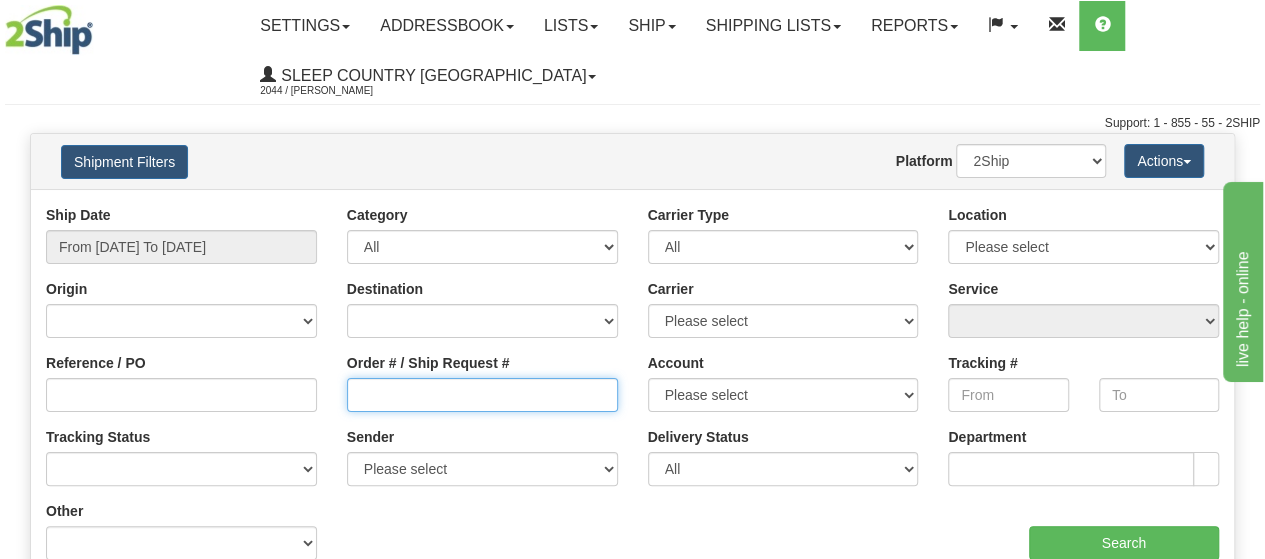 type 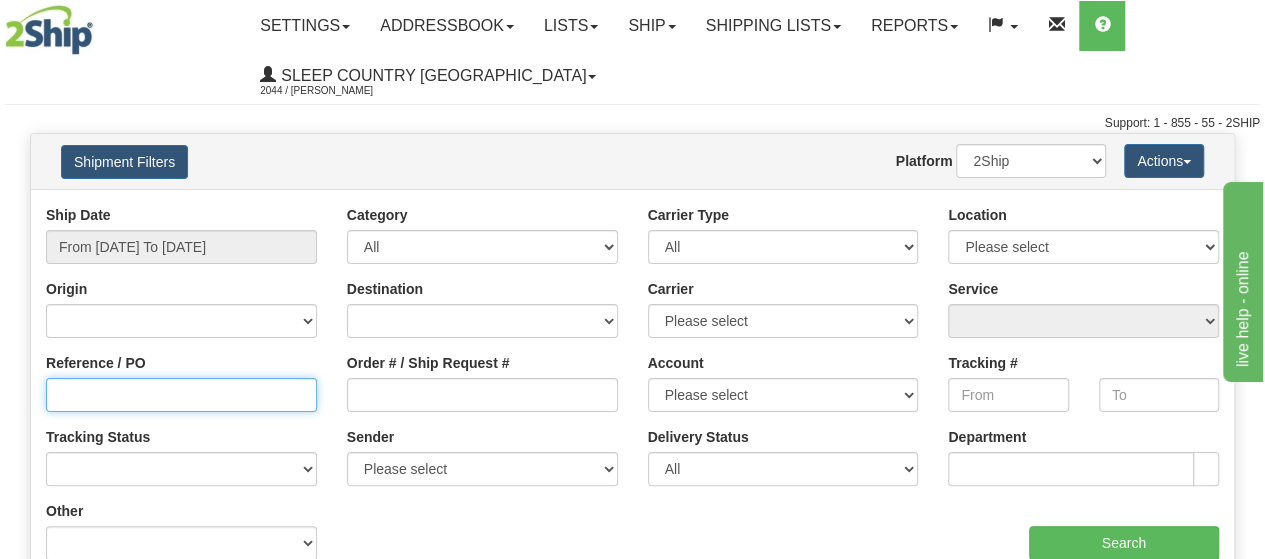 click on "Reference / PO" at bounding box center [181, 395] 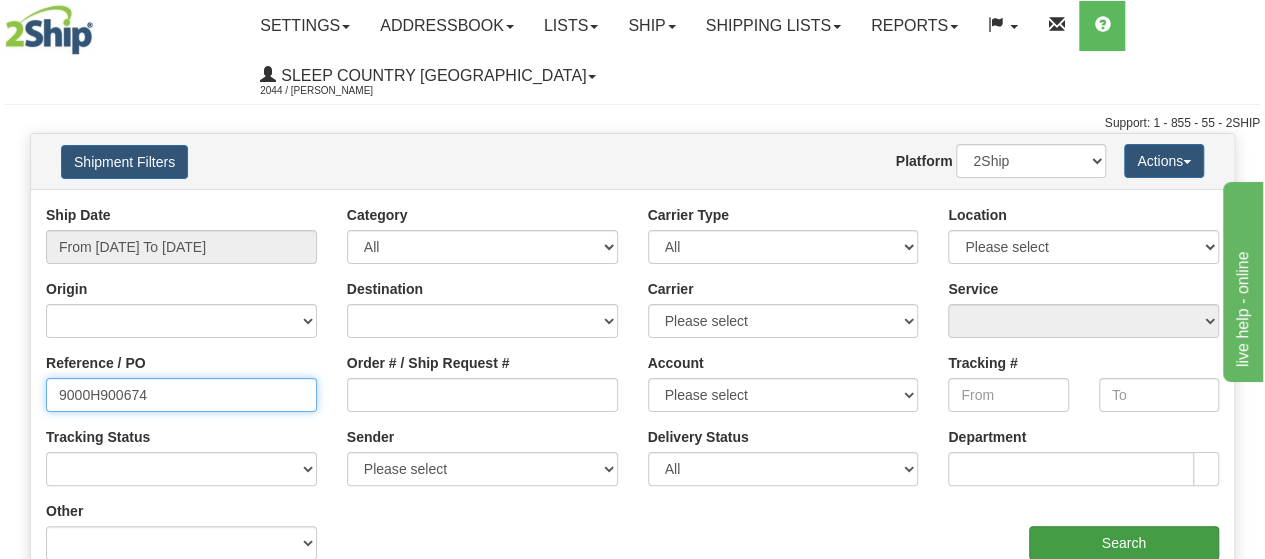type on "9000H900674" 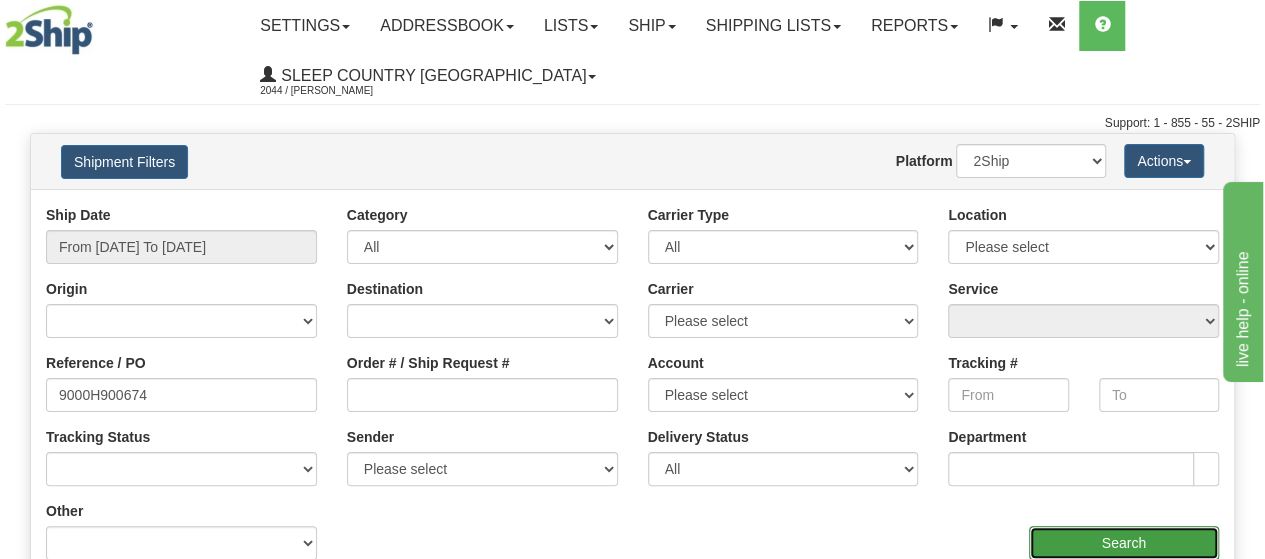 click on "Search" at bounding box center [1124, 543] 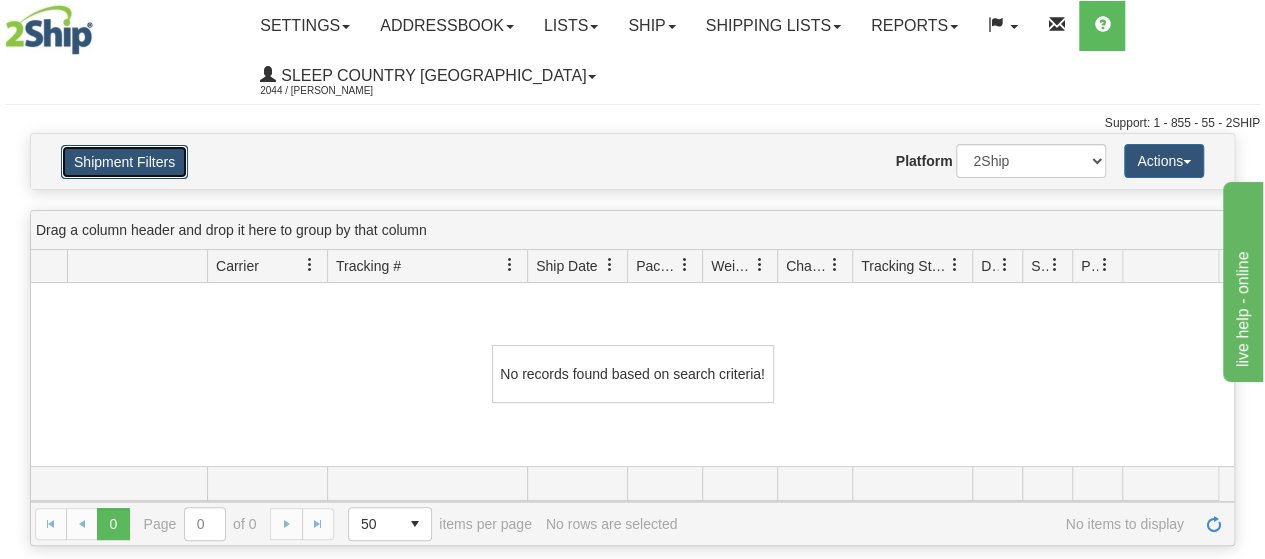 click on "Shipment Filters" at bounding box center (124, 162) 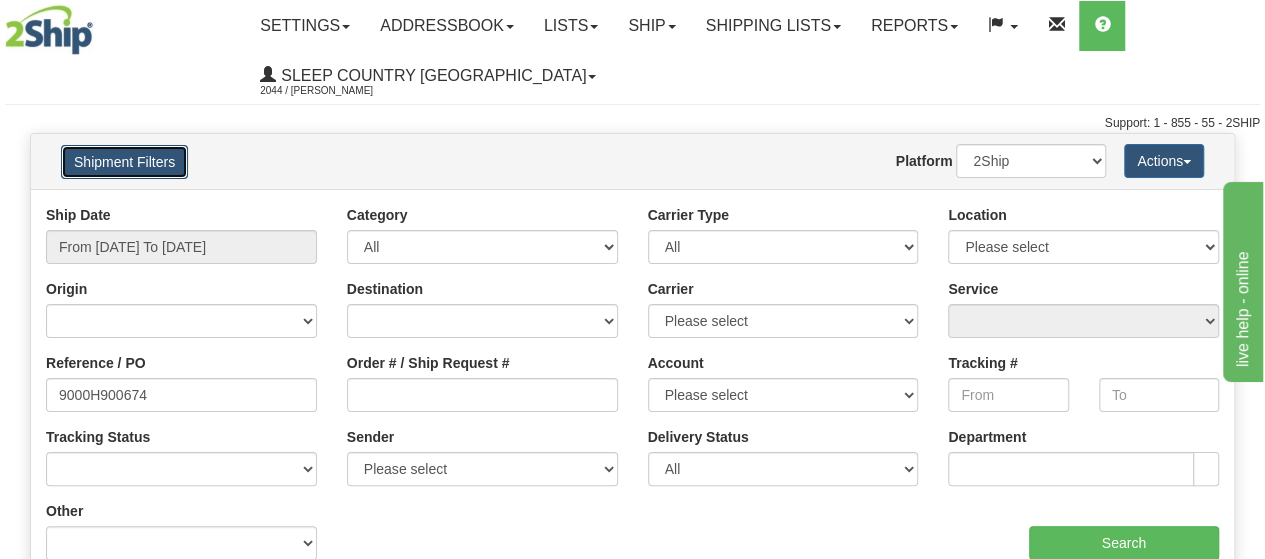 click on "Shipment Filters" at bounding box center (124, 162) 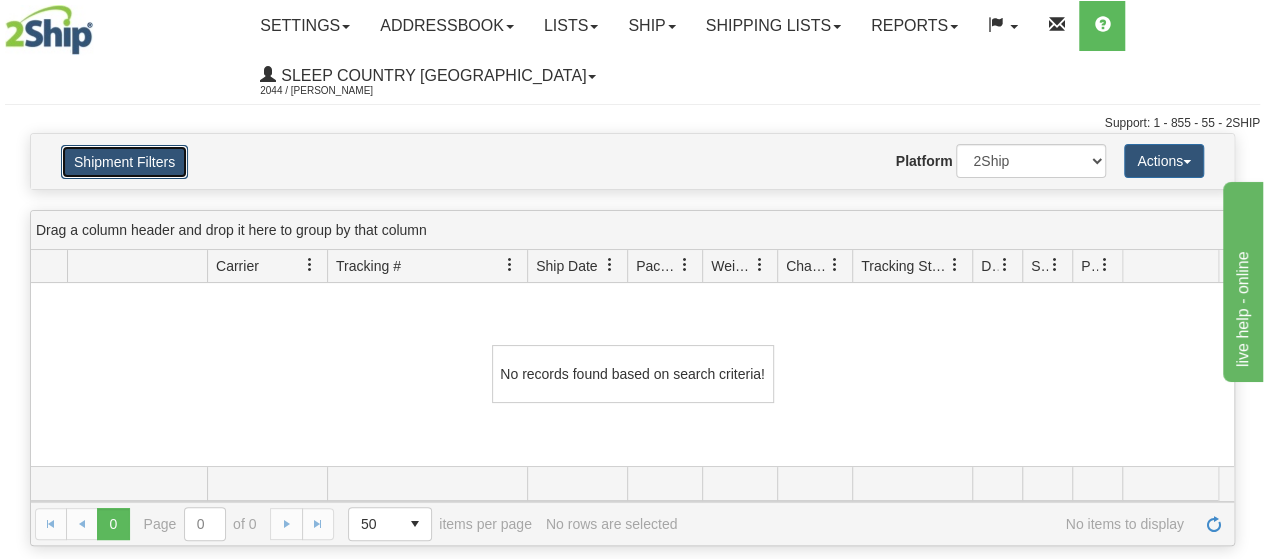 click on "Shipment Filters" at bounding box center (124, 162) 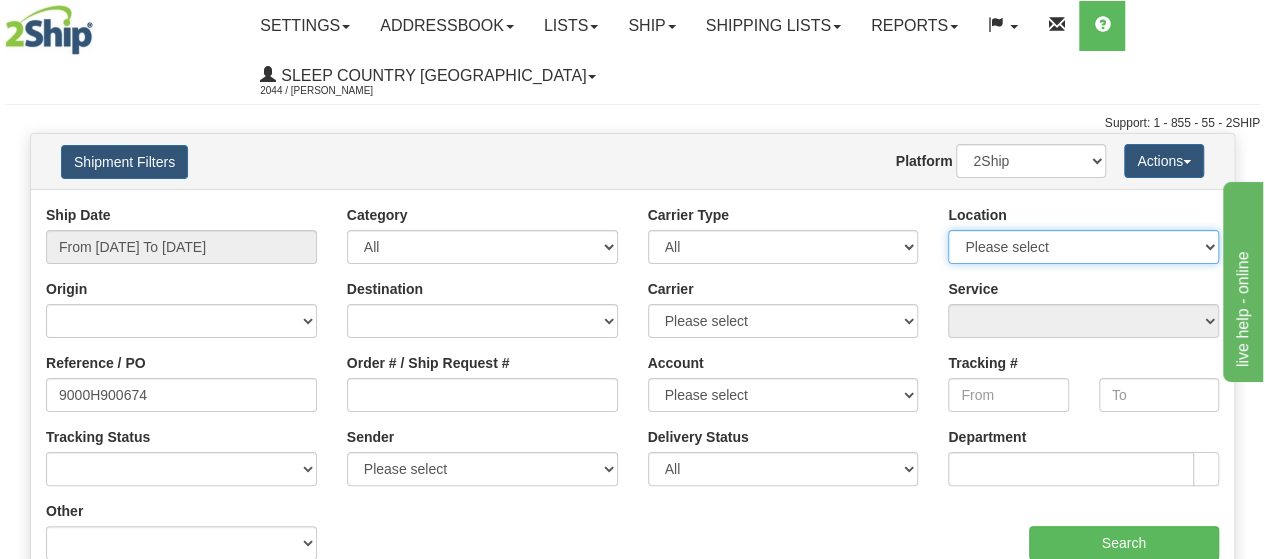 click on "Please select Old Toronto DC 921 922 93 94 97 390 915 916 98 902 95 96 90 91 92 901 JERTE SUP BLU PRIMU BECO CATH 951 914 REFF IMRU DUVET COMO MONA SHEEX TUCK DORIN MAJIN LUINC JASZ XCELL 9009 SINCA 917 Ameriwood DC SSNOW 300 931 OLD300 - DONT LINK USERS 5800 5900 CASPC END HUSHB ORTH NEXE SLE FASUS HUSHD" at bounding box center (1083, 247) 